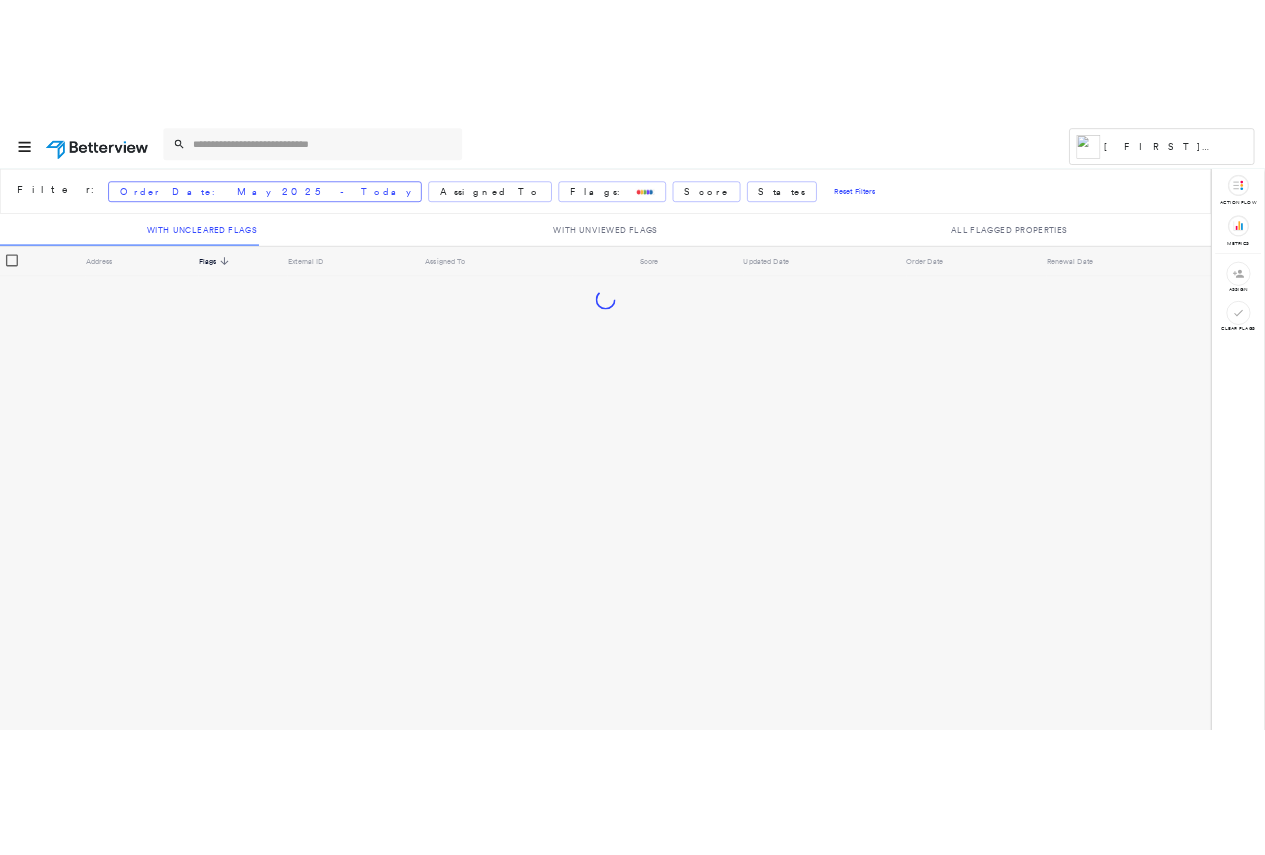 scroll, scrollTop: 0, scrollLeft: 0, axis: both 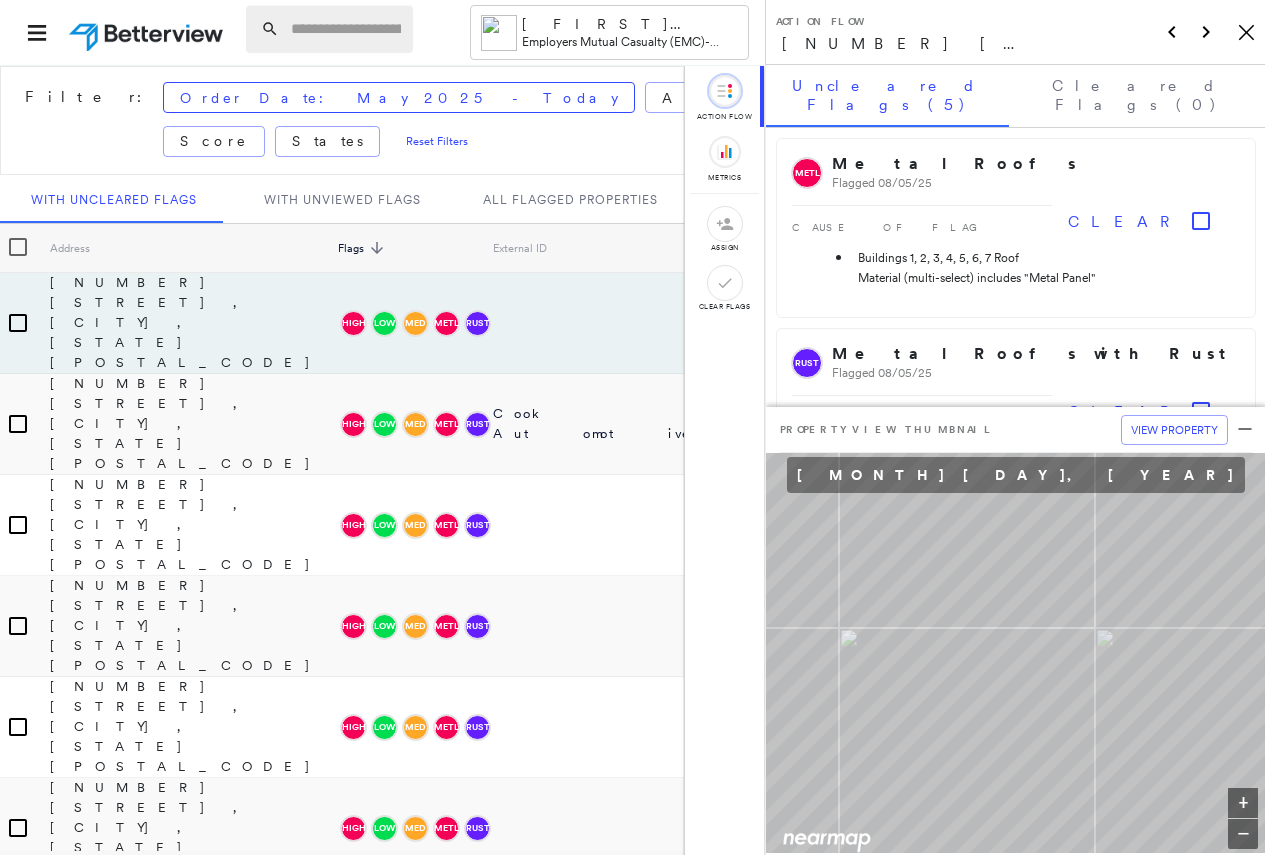 click at bounding box center (346, 29) 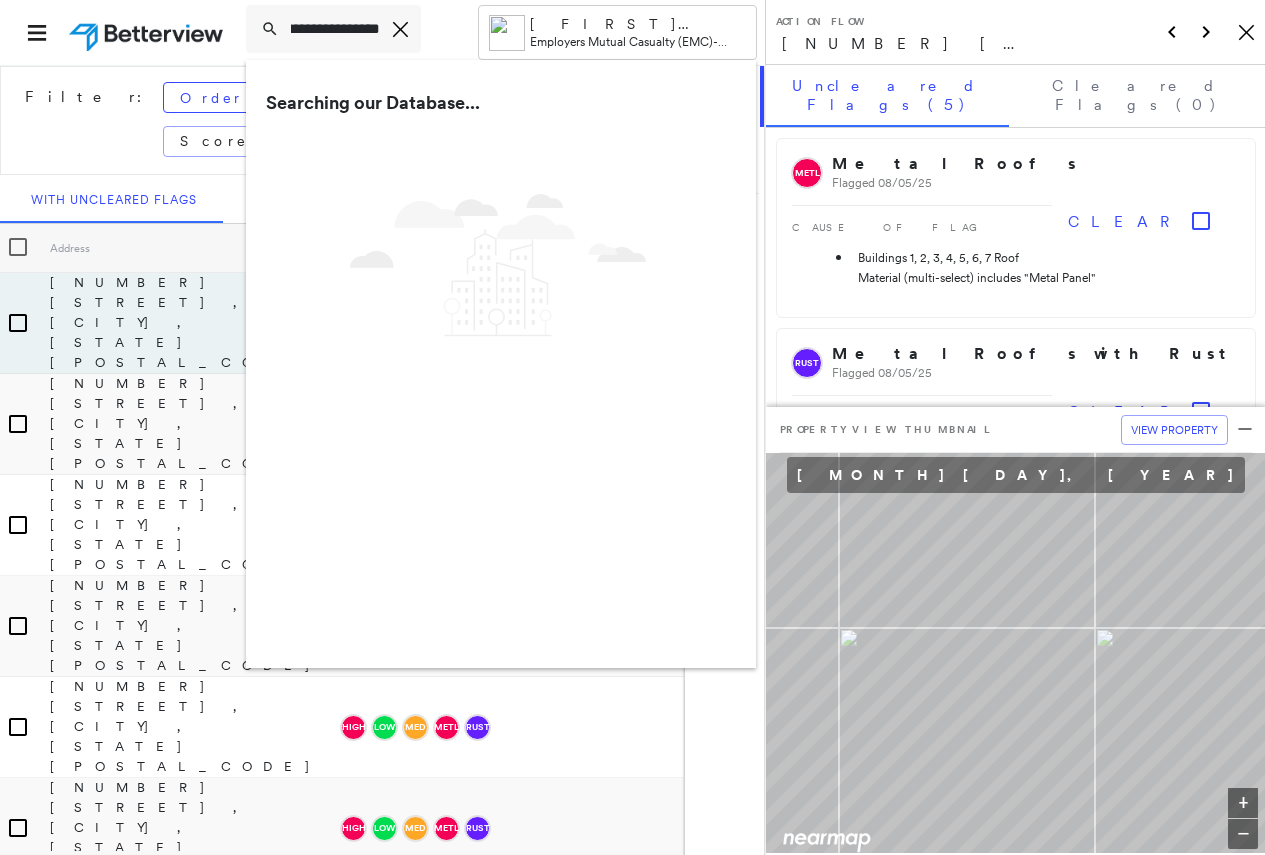 scroll, scrollTop: 0, scrollLeft: 142, axis: horizontal 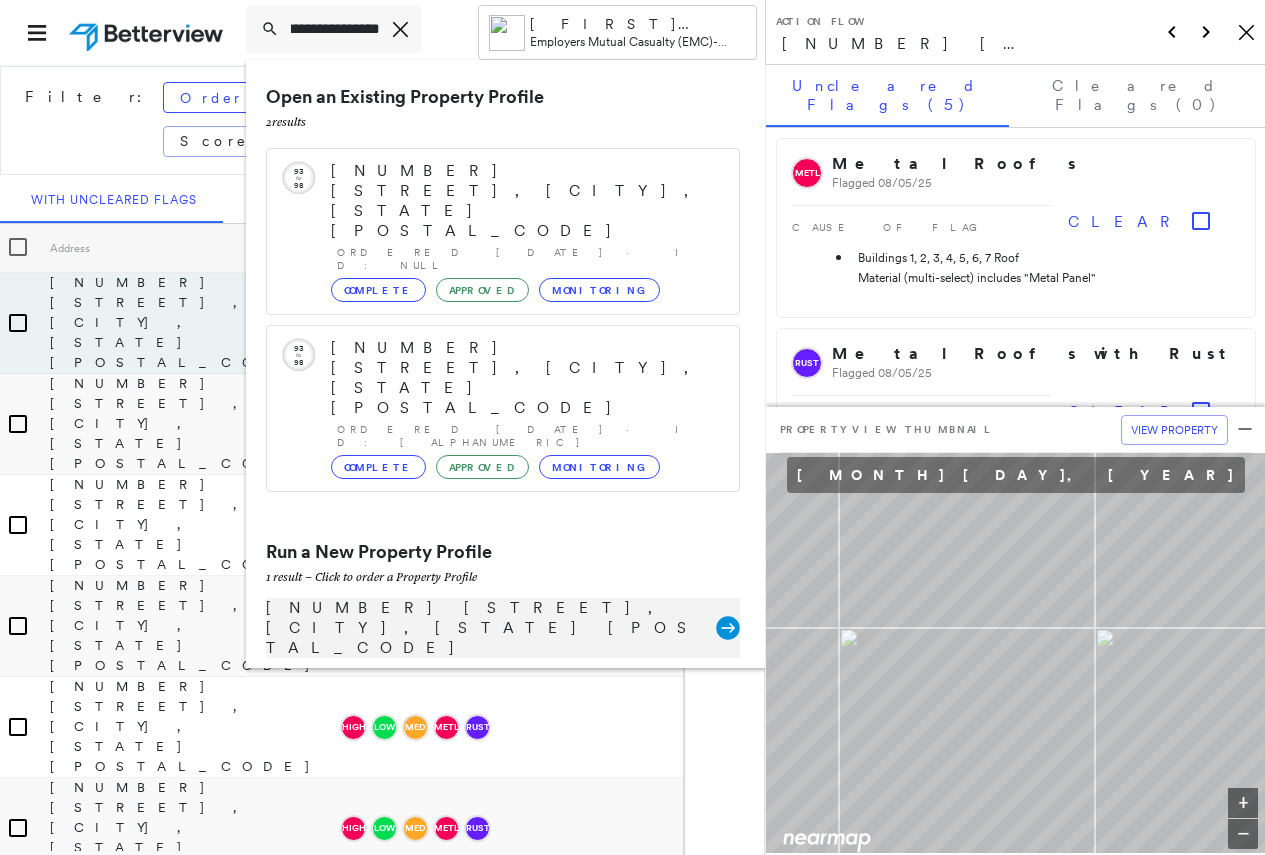 type on "**********" 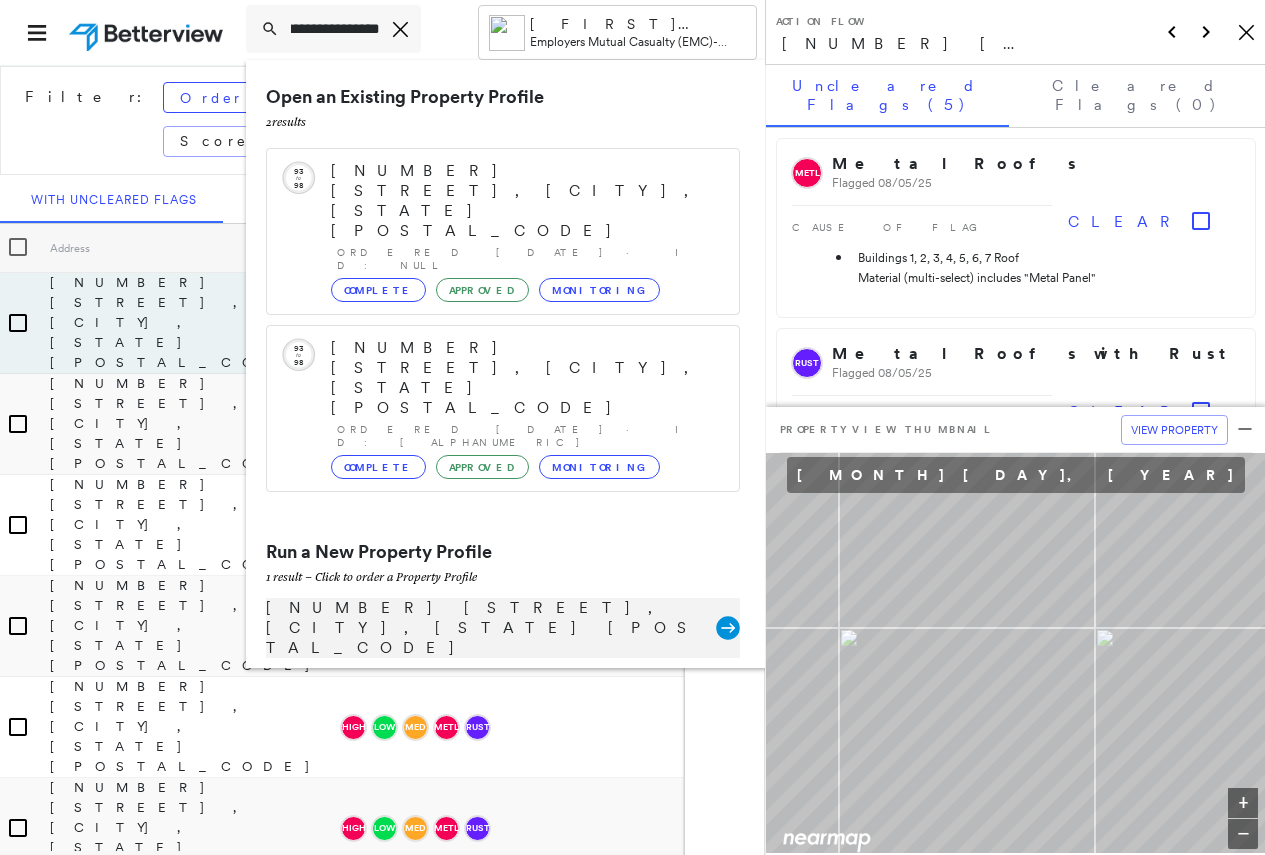 click on "[NUMBER] [STREET], [CITY], [STATE] [POSTAL_CODE] Group Created with Sketch." at bounding box center (503, 628) 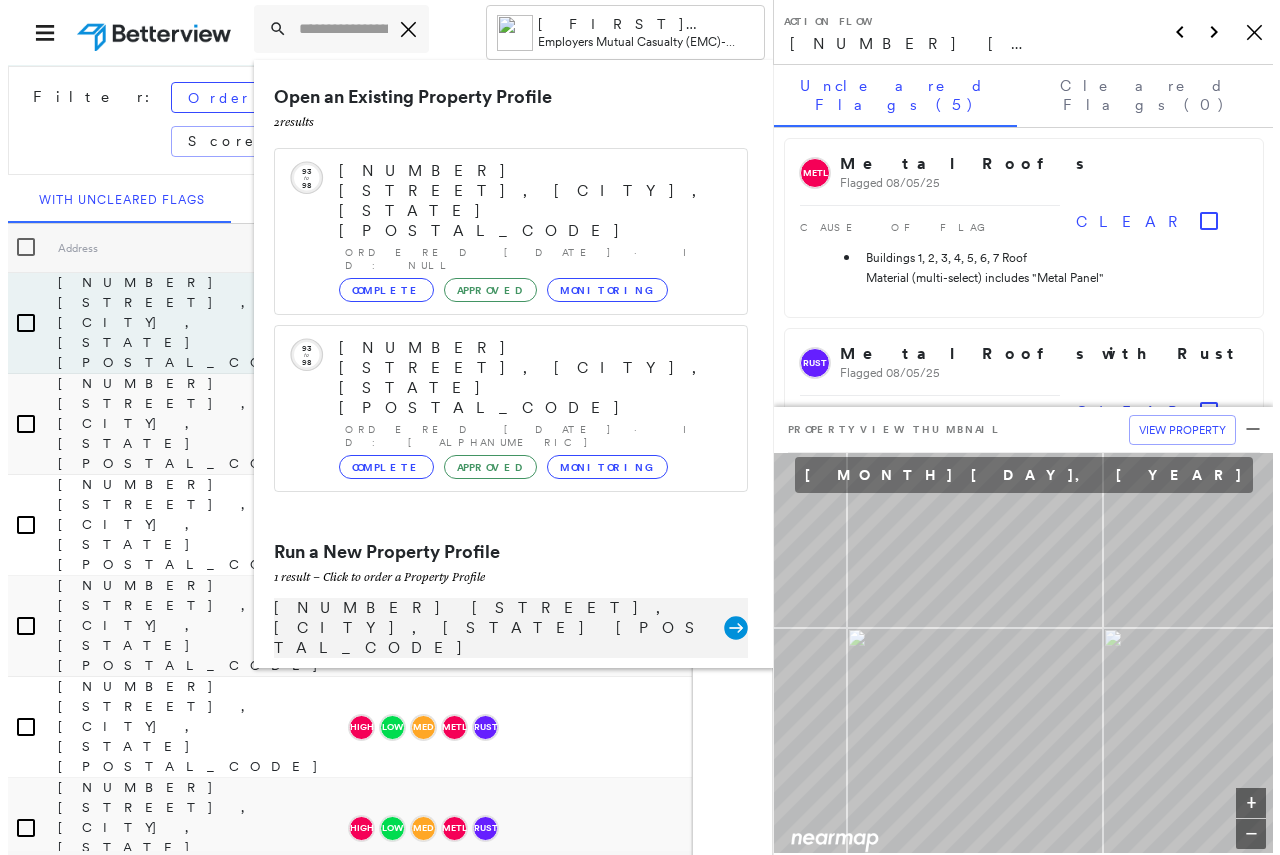 scroll, scrollTop: 0, scrollLeft: 0, axis: both 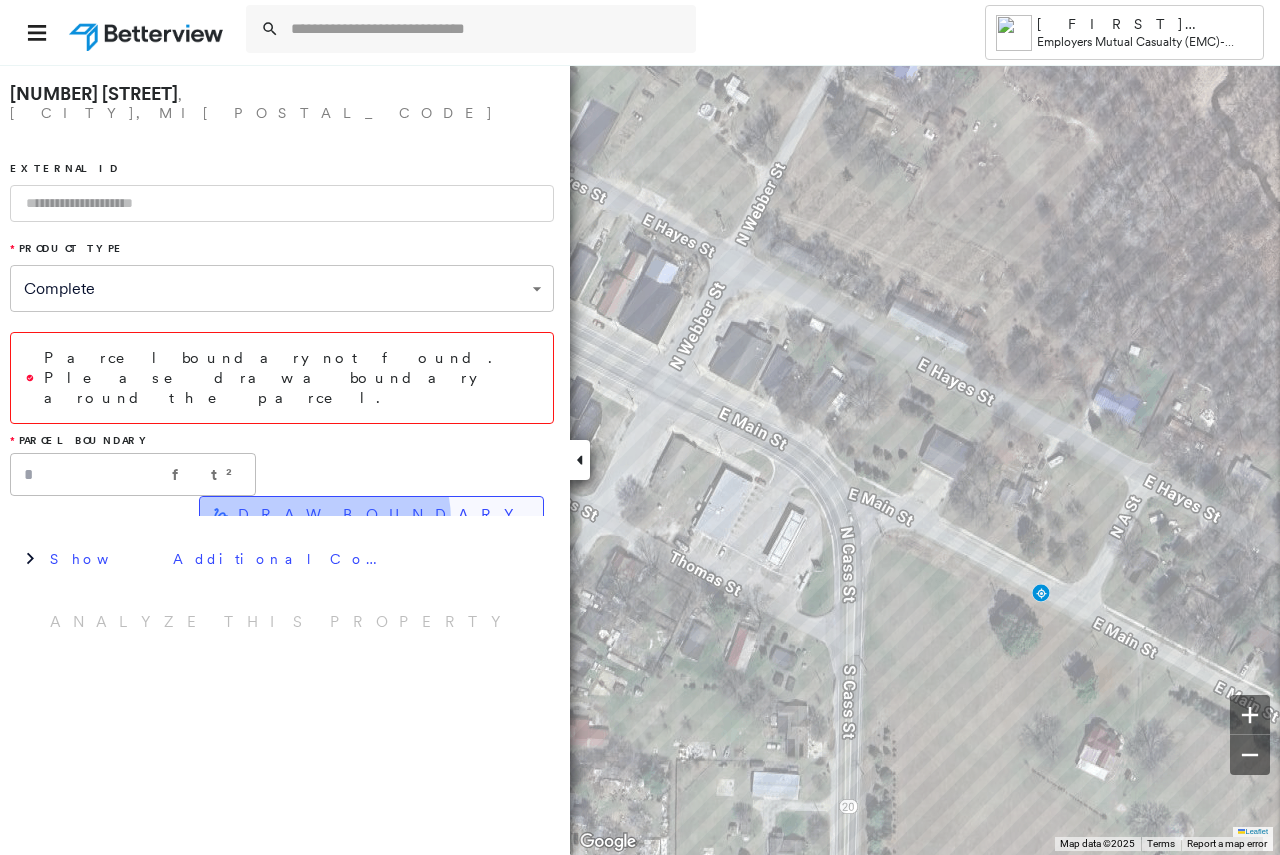 click on "DRAW BOUNDARY" at bounding box center [382, 515] 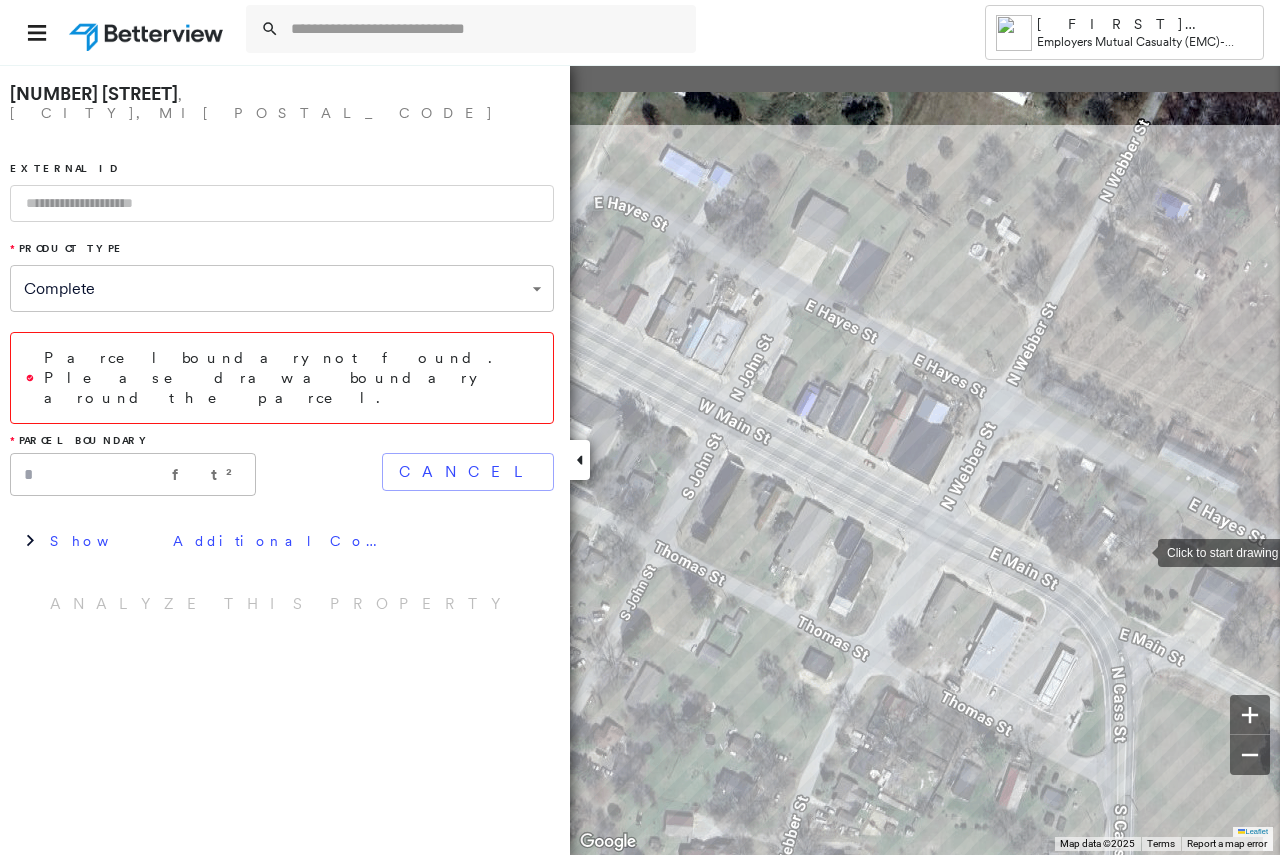drag, startPoint x: 867, startPoint y: 409, endPoint x: 1138, endPoint y: 550, distance: 305.4865 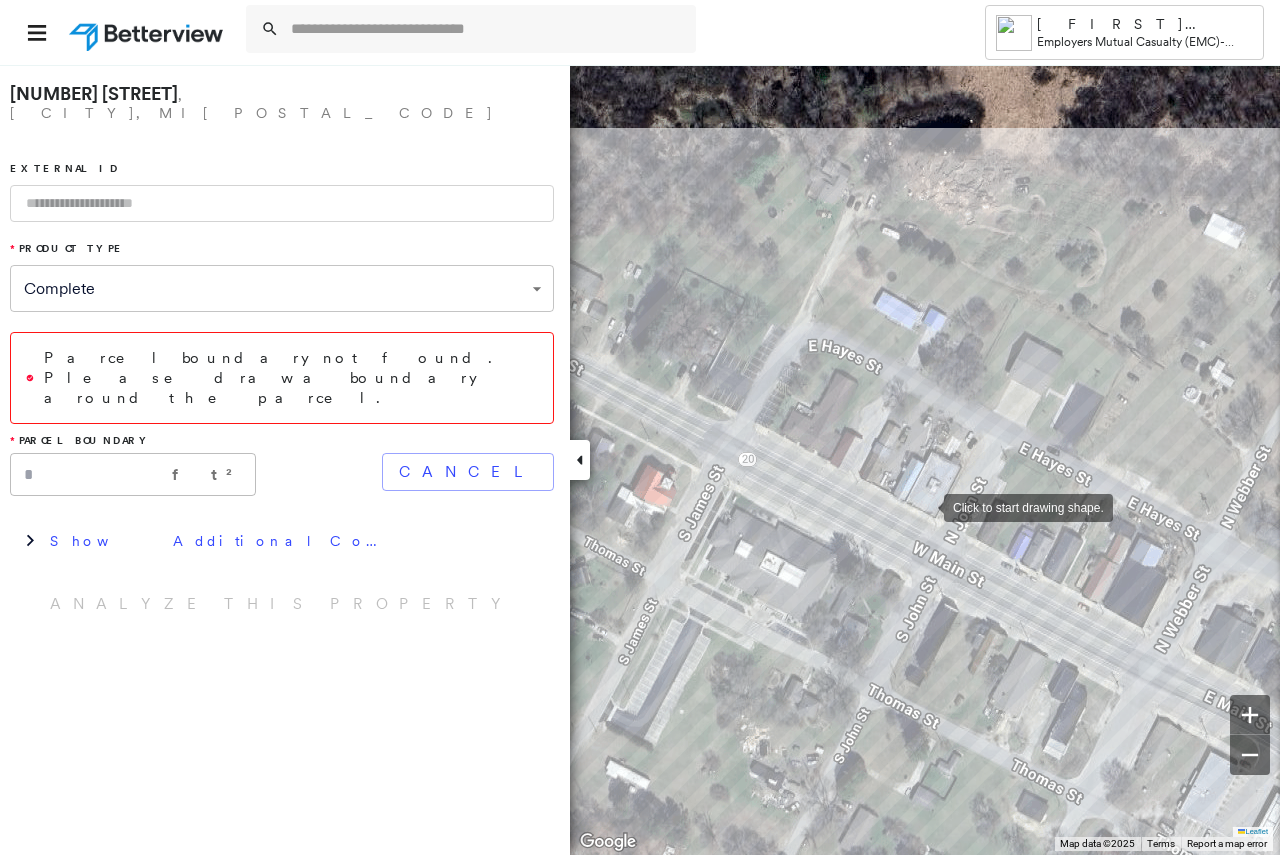 drag, startPoint x: 711, startPoint y: 363, endPoint x: 925, endPoint y: 506, distance: 257.38104 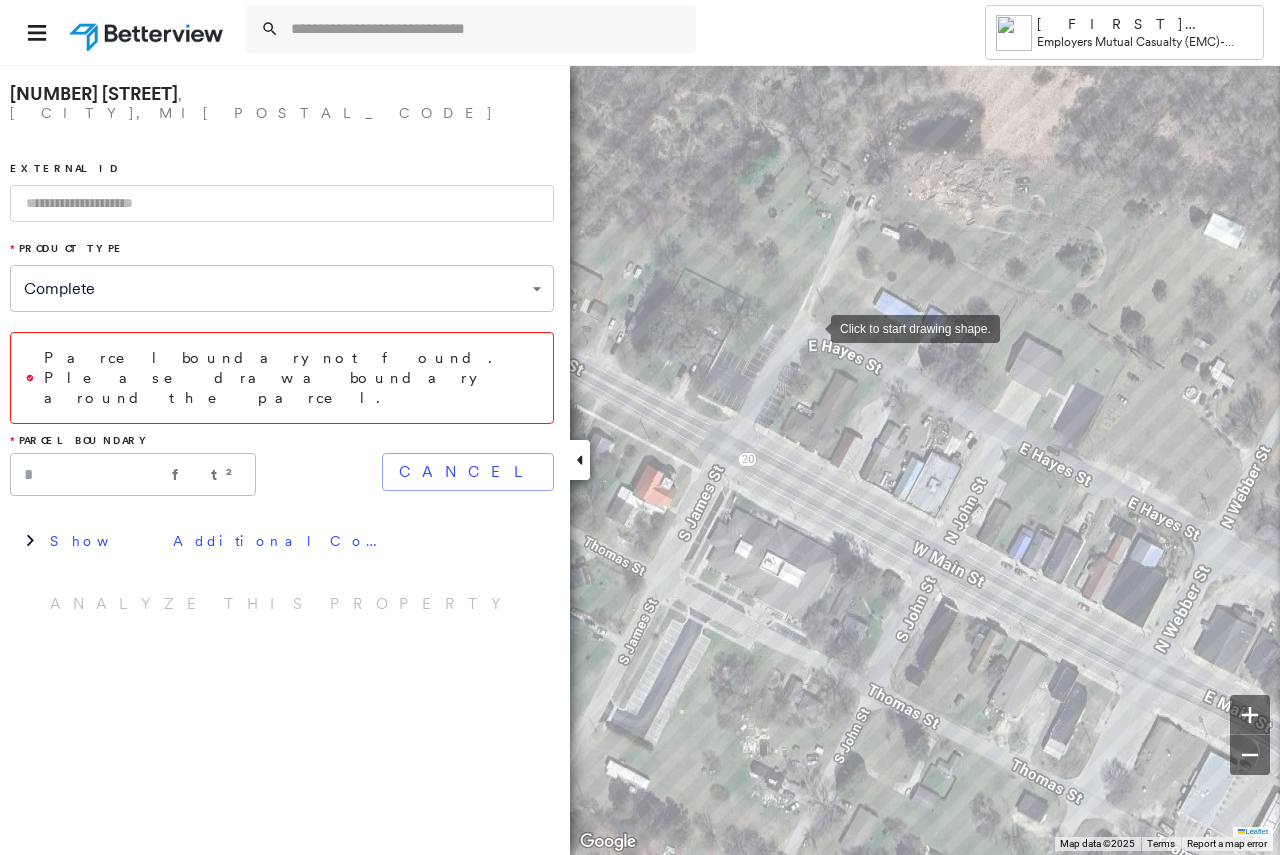 click at bounding box center [811, 327] 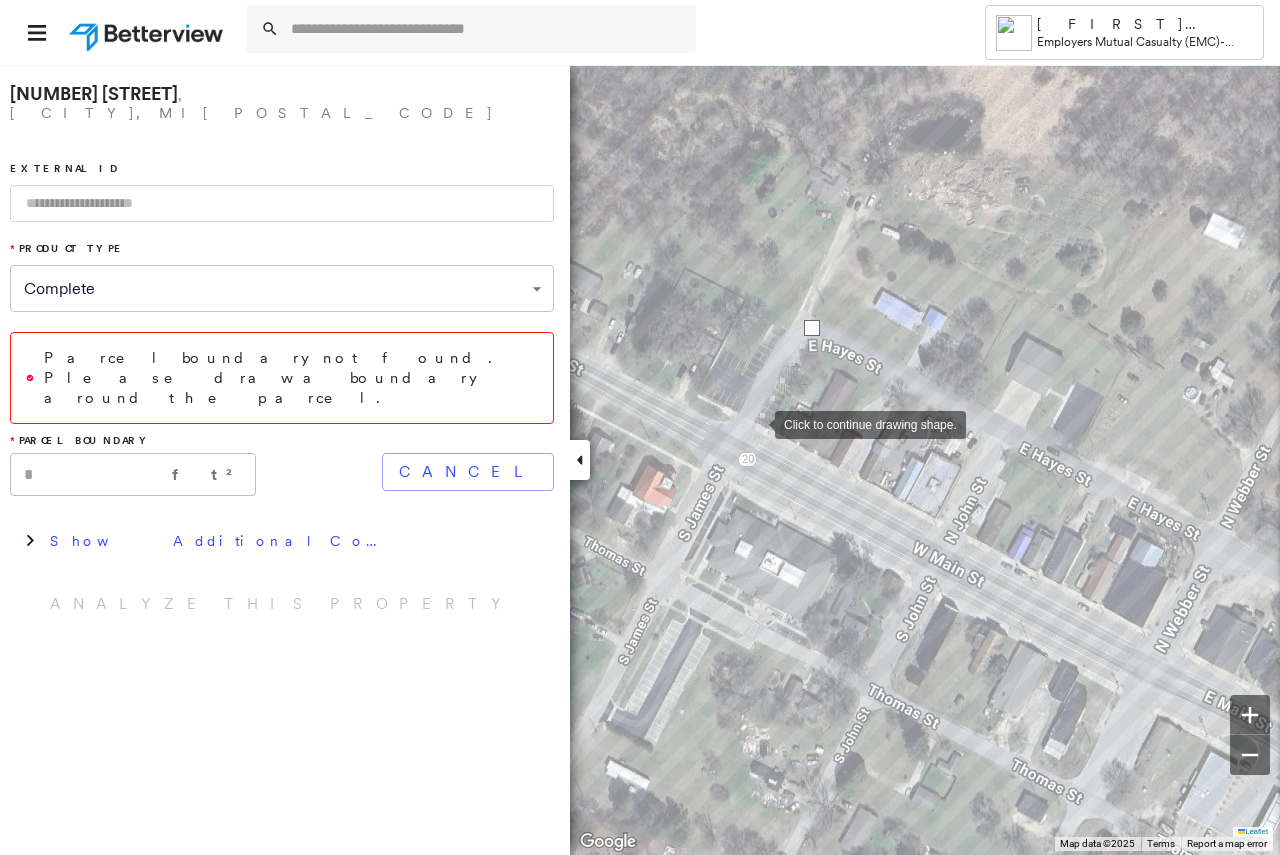 click at bounding box center (755, 423) 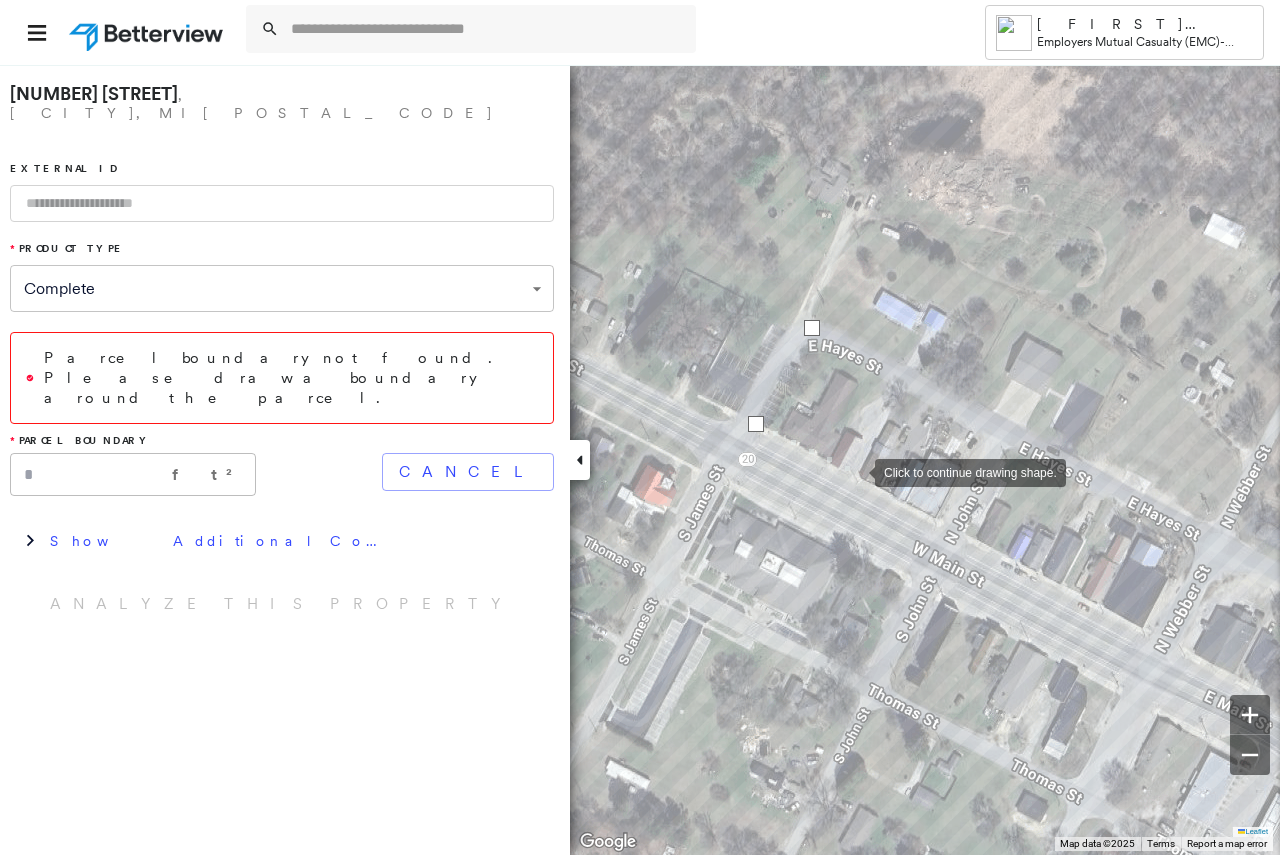 click at bounding box center (855, 471) 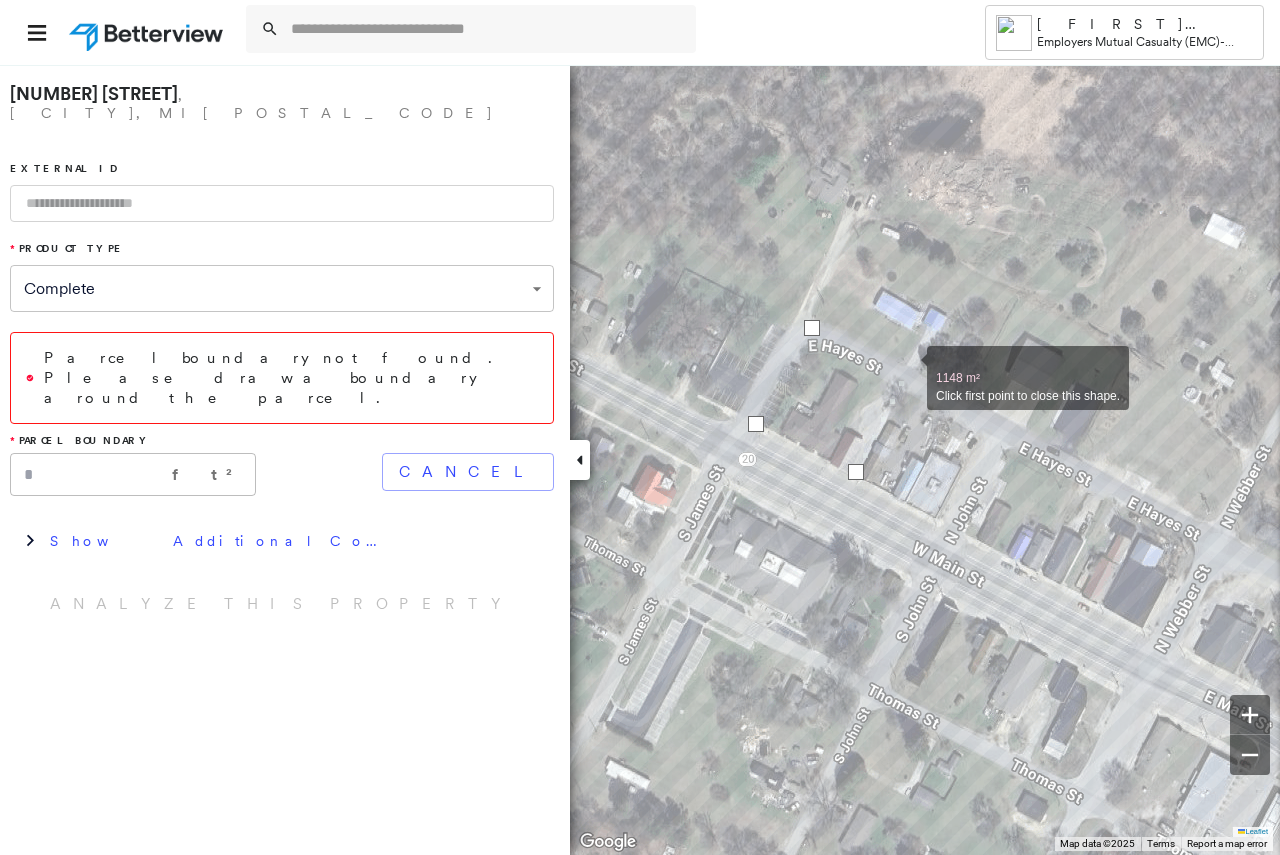 click at bounding box center [907, 367] 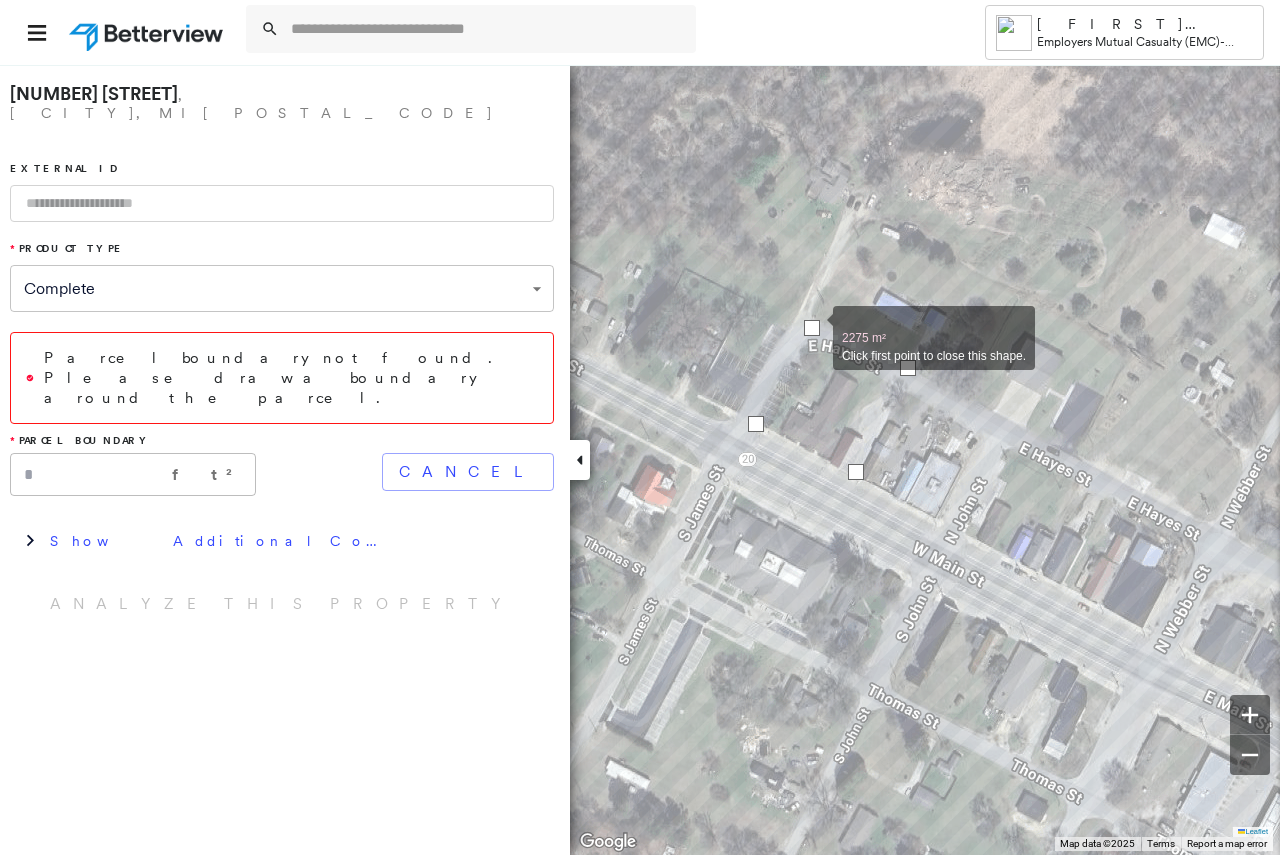 click at bounding box center (812, 328) 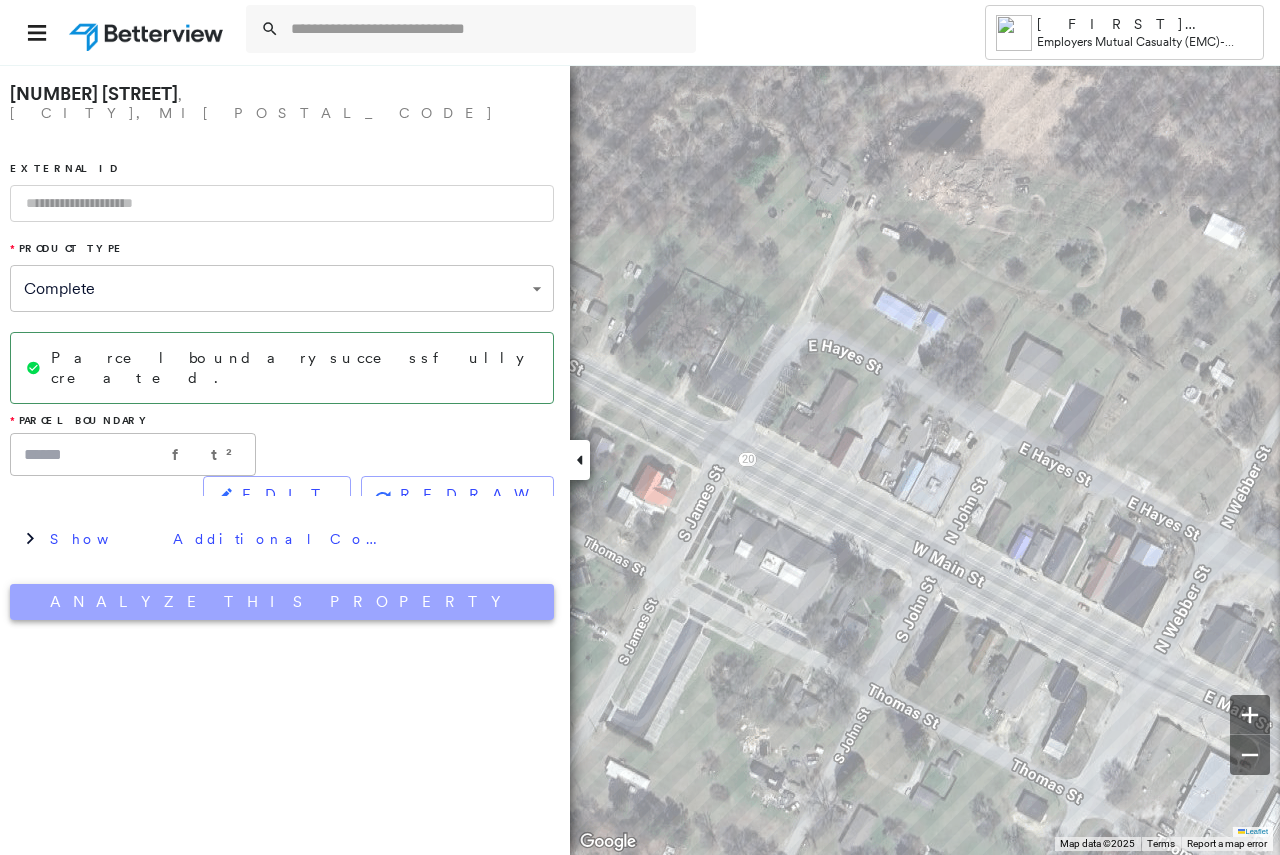 click on "Analyze This Property" at bounding box center (282, 602) 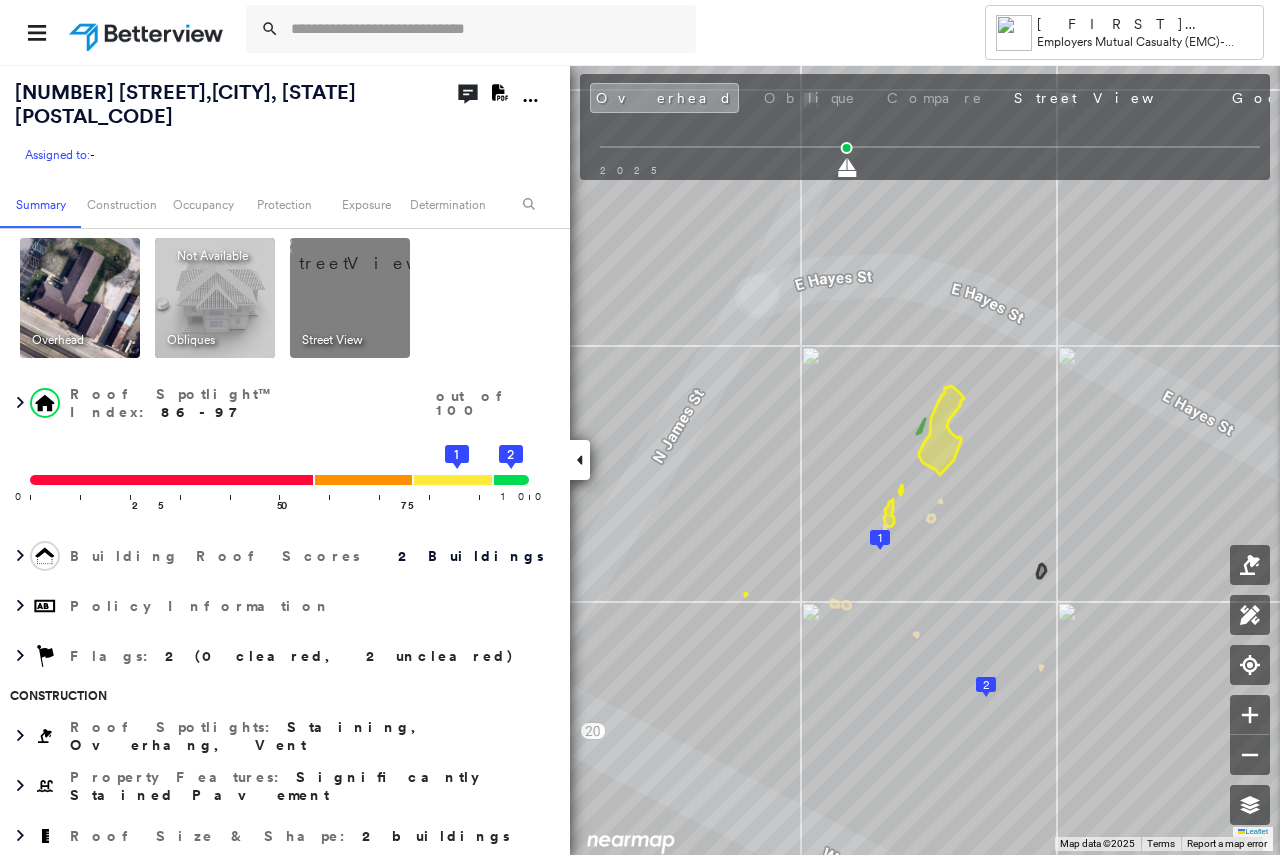 scroll, scrollTop: 0, scrollLeft: 0, axis: both 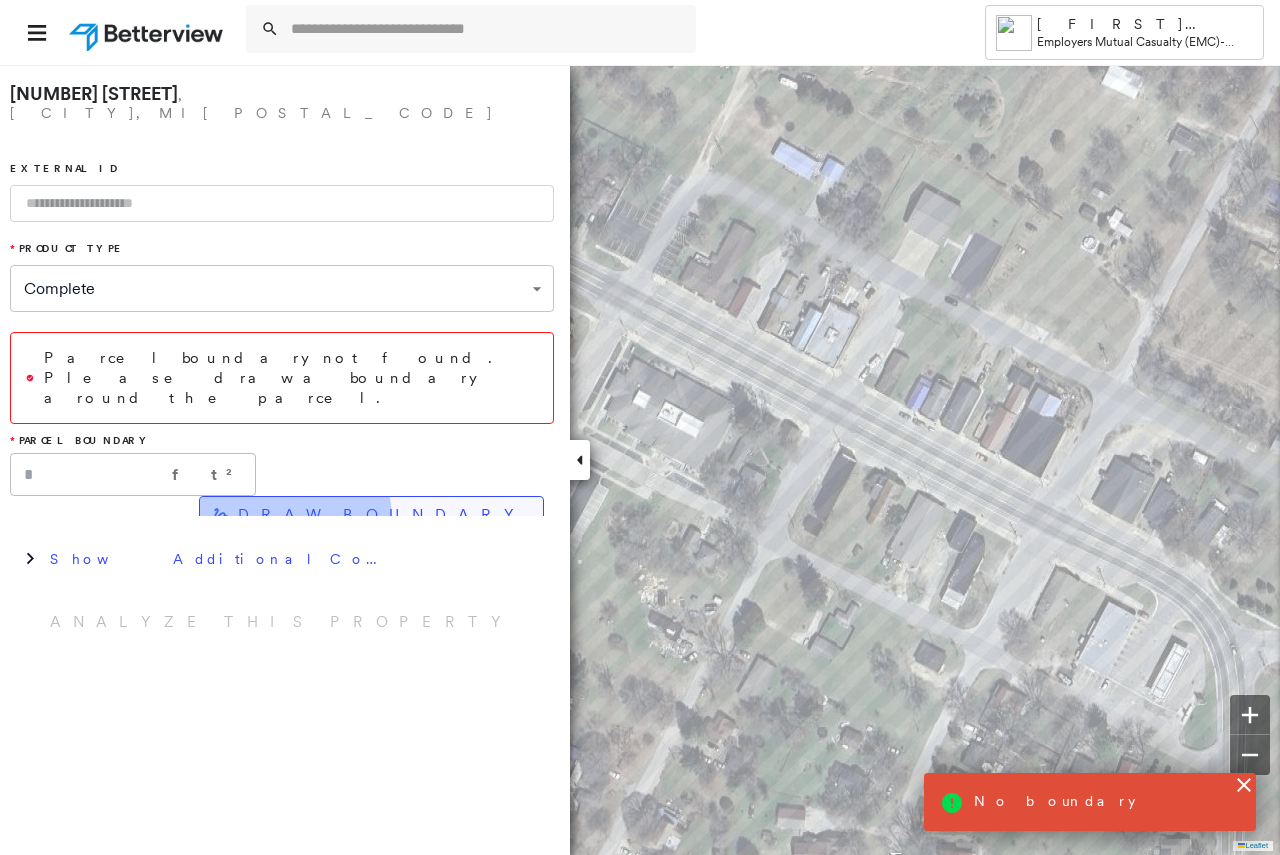 click on "DRAW BOUNDARY" at bounding box center (382, 515) 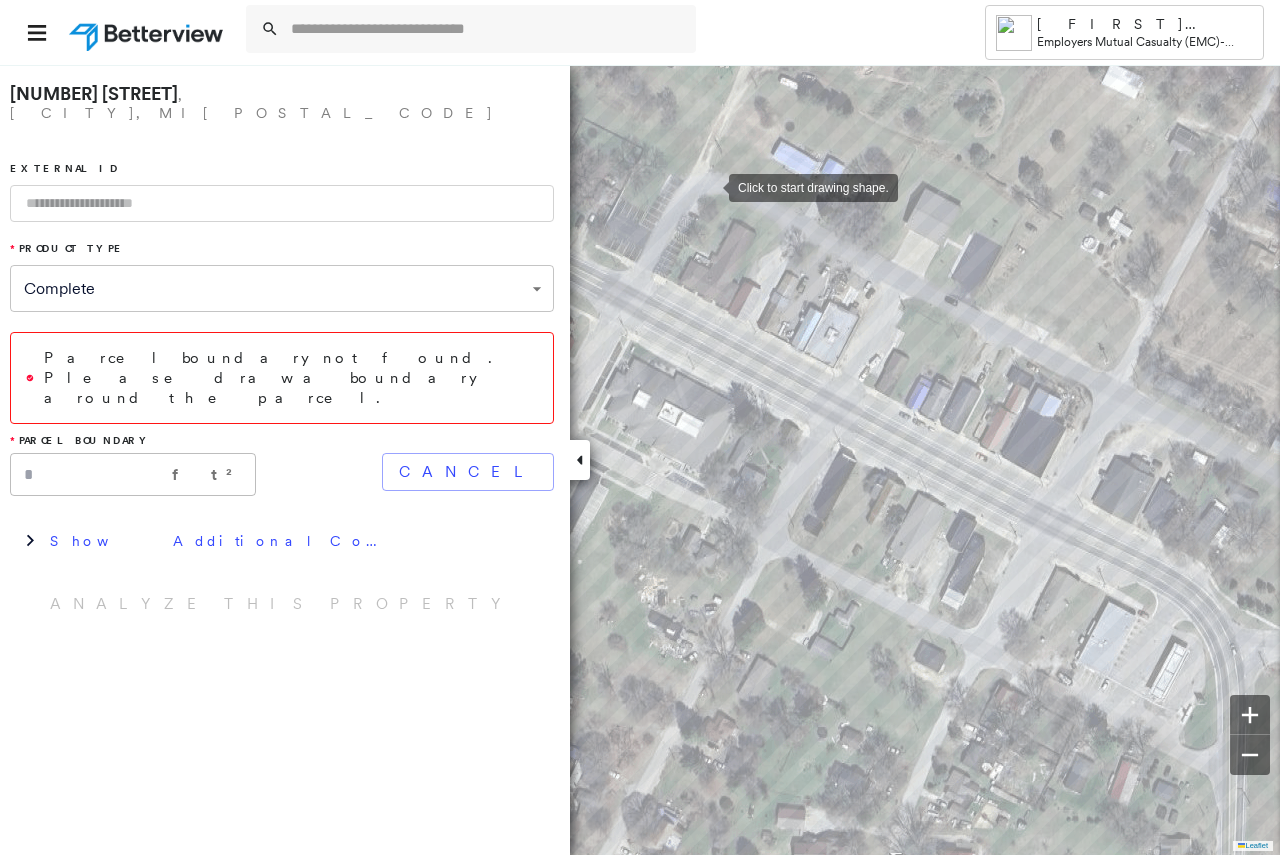 click at bounding box center [709, 186] 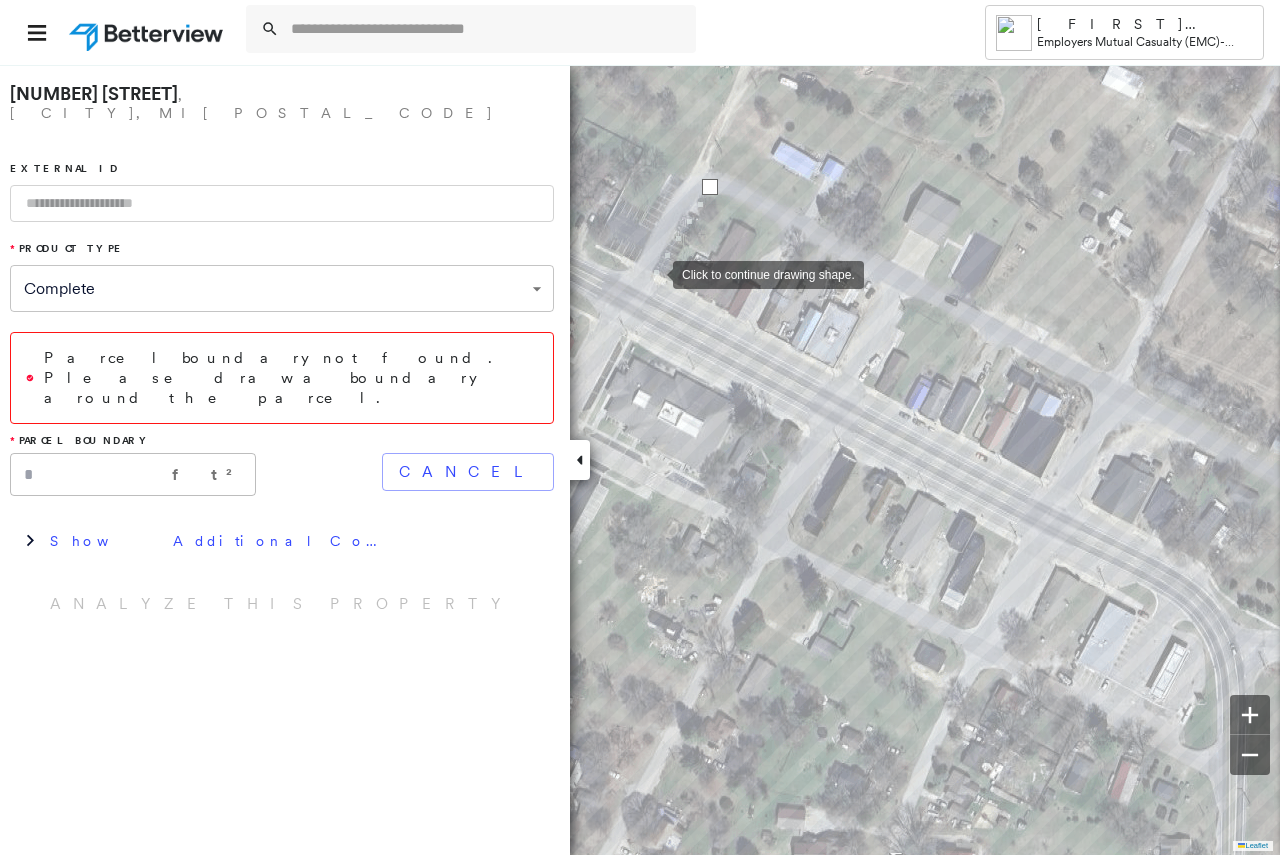 click at bounding box center (653, 273) 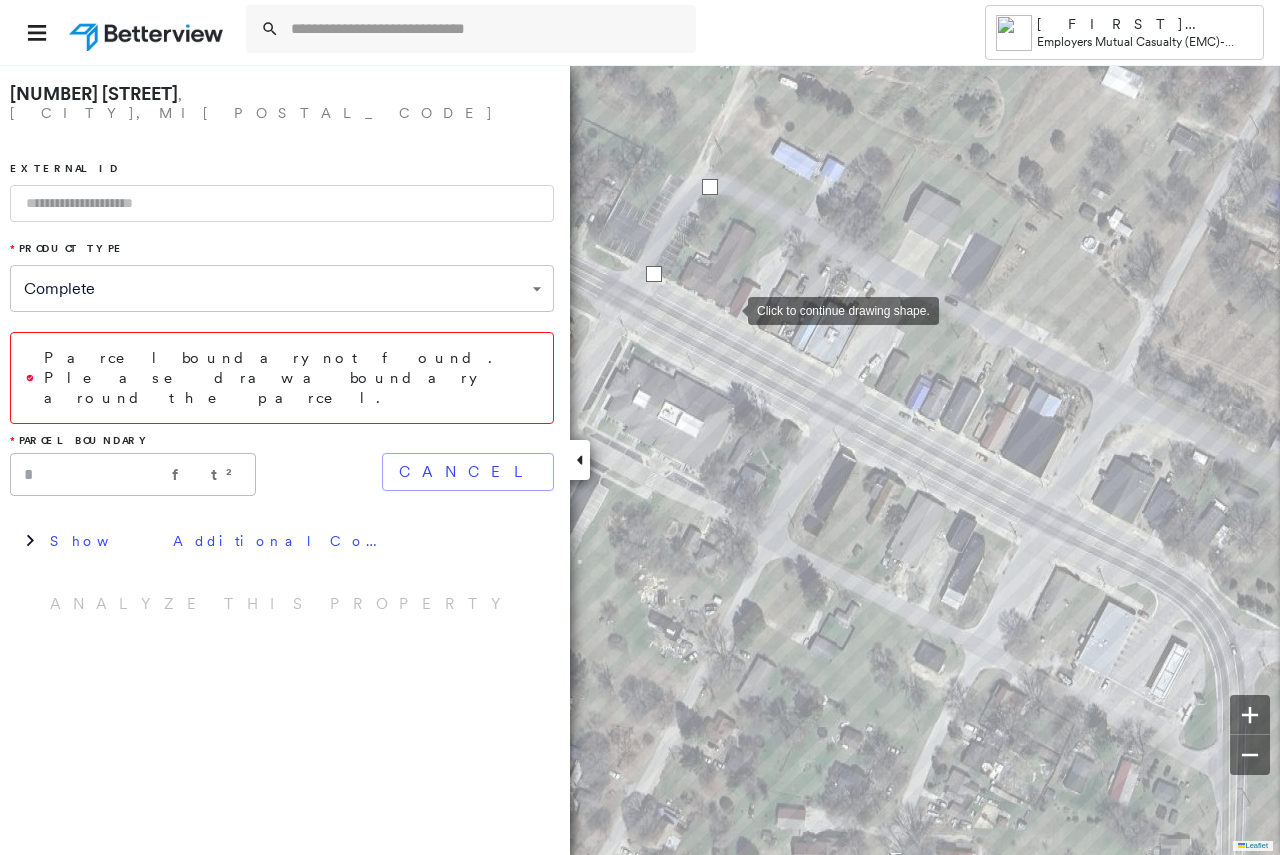 click at bounding box center [728, 309] 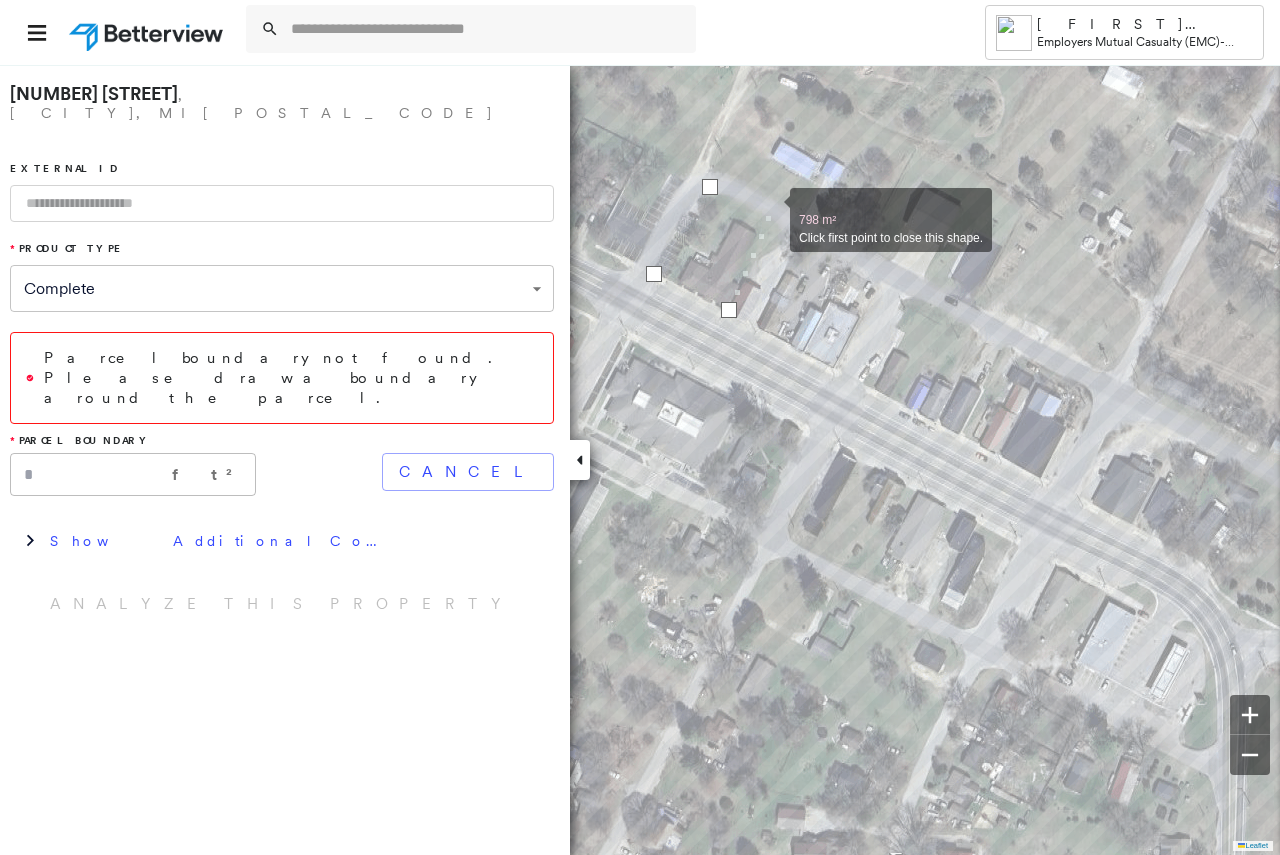click at bounding box center [770, 209] 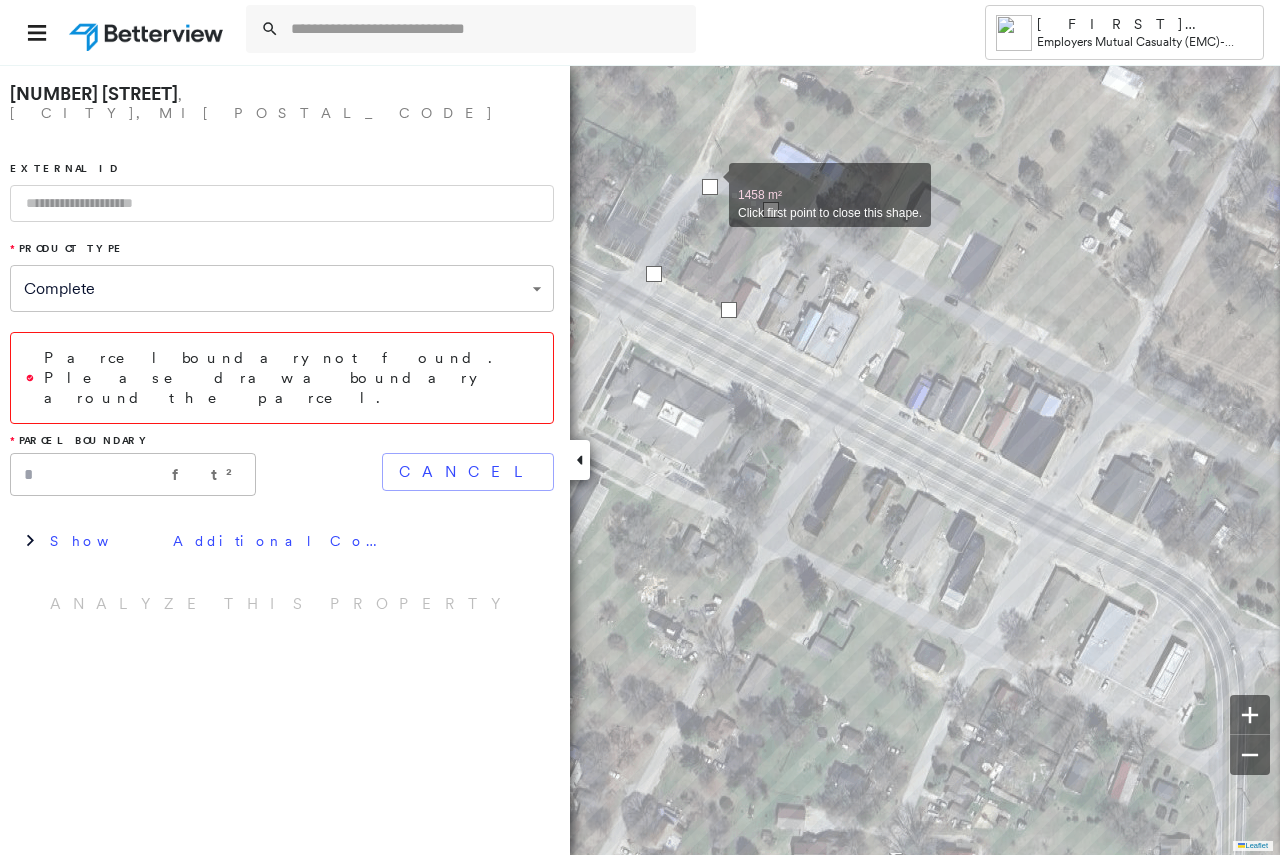 click at bounding box center [710, 187] 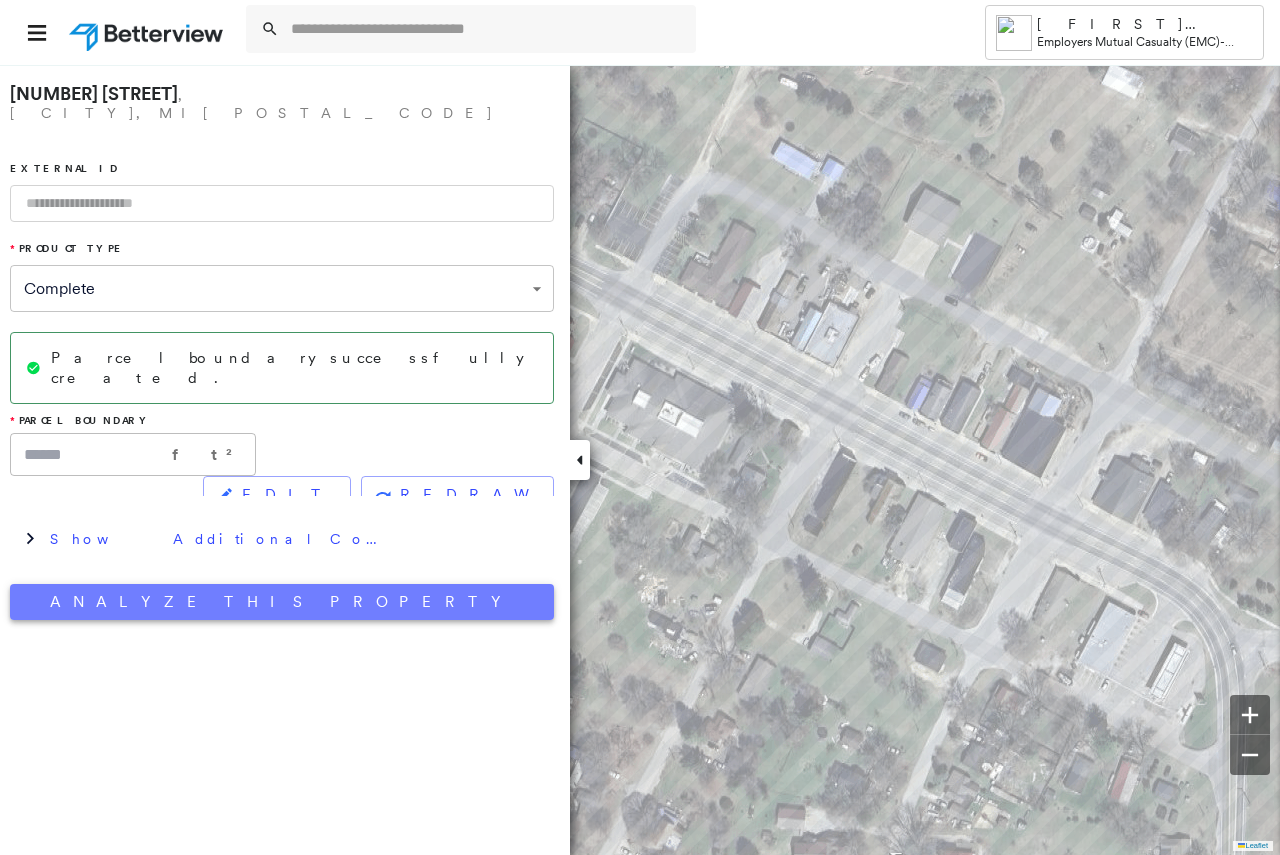 click on "Analyze This Property" at bounding box center [282, 602] 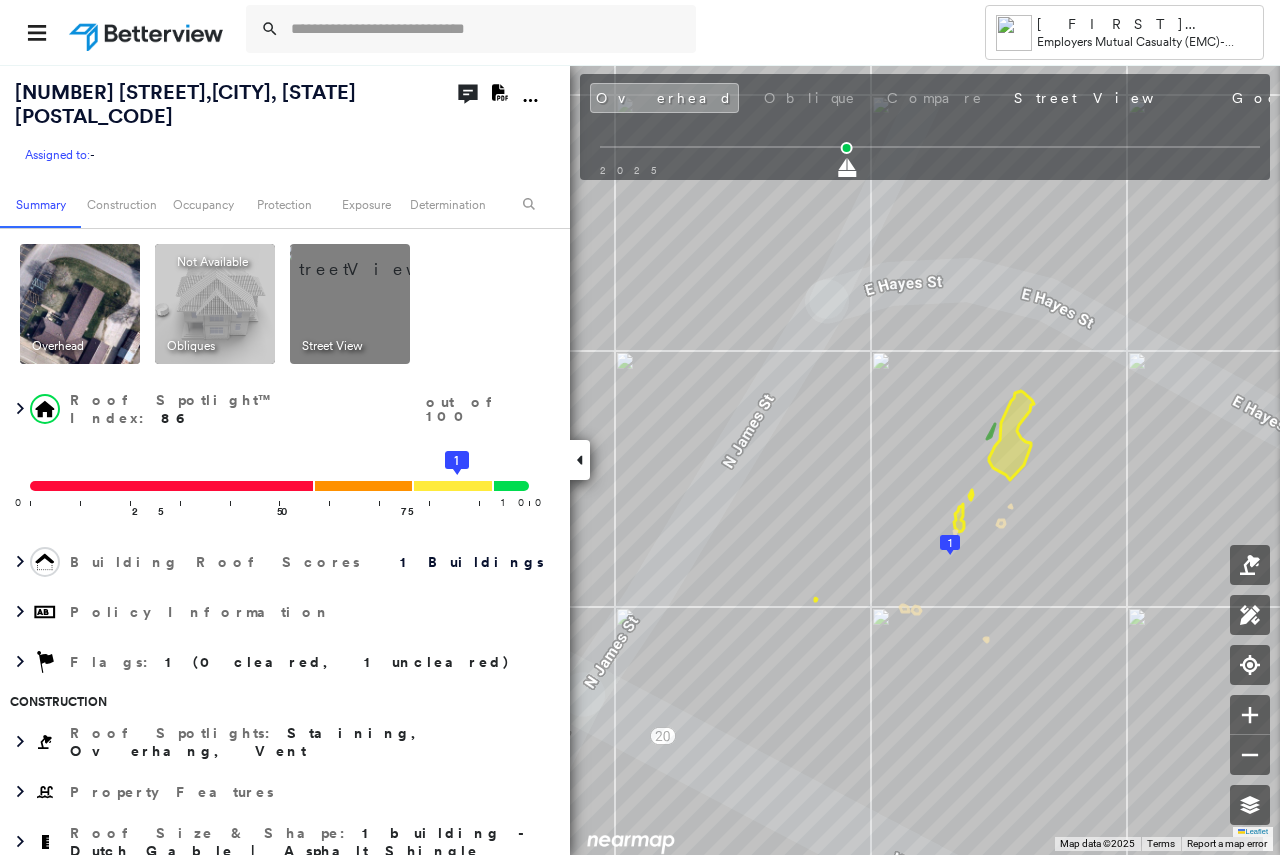 click 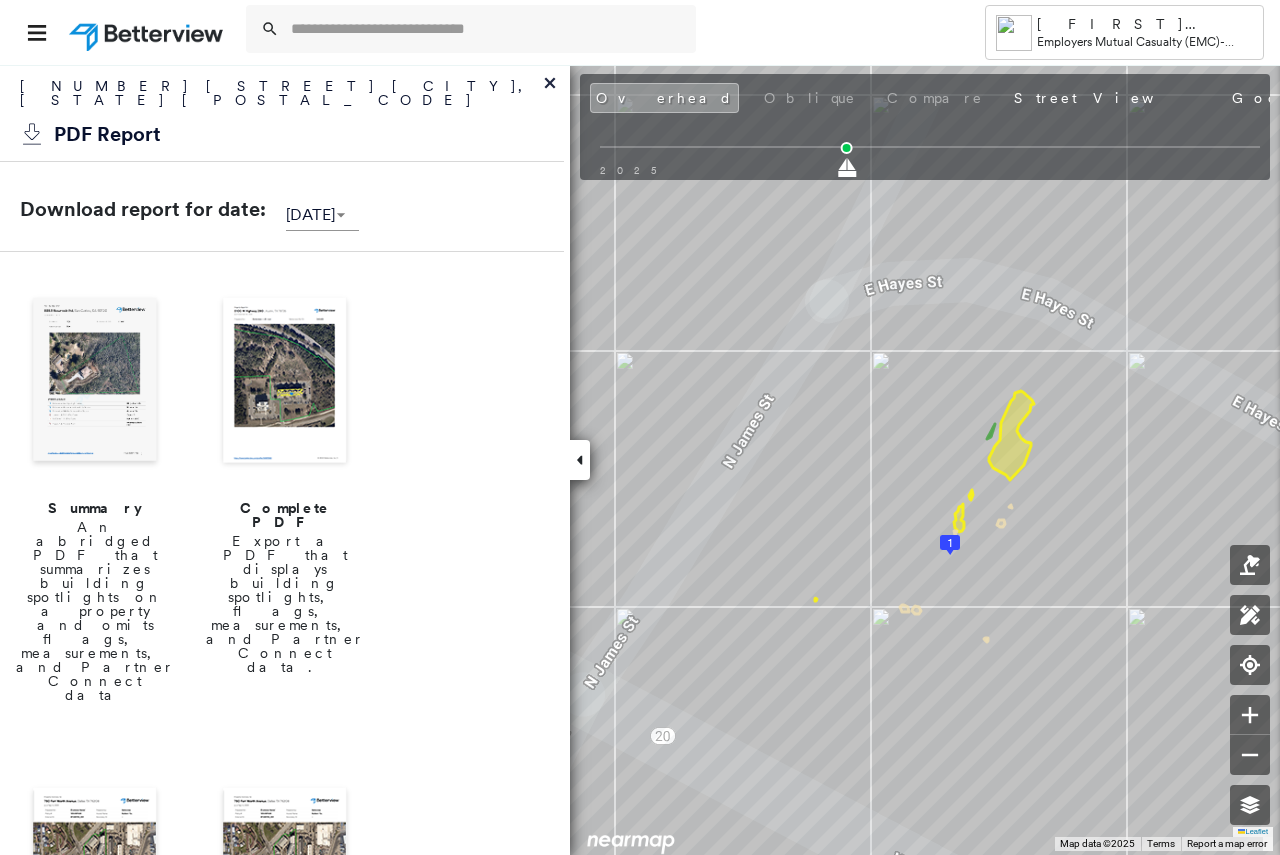 click at bounding box center (285, 382) 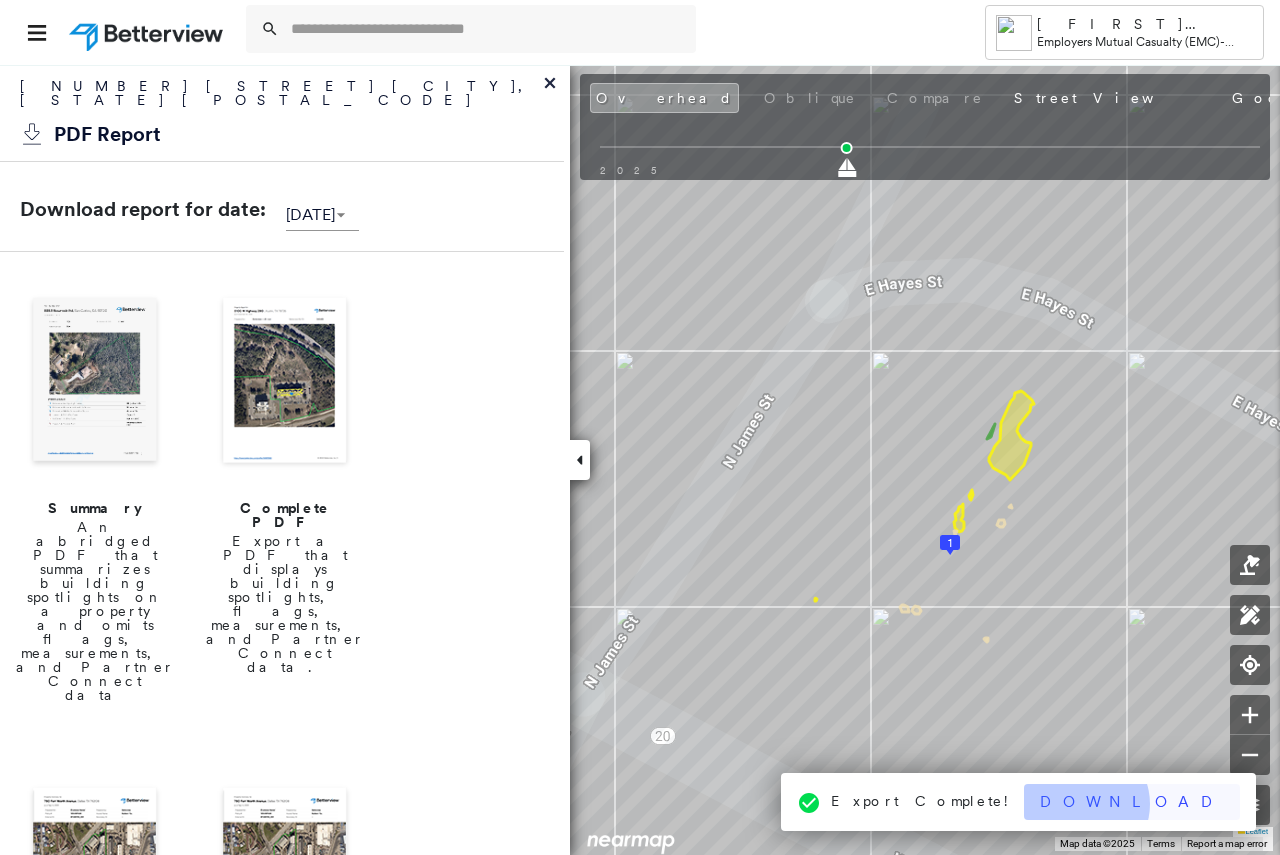 click on "Download" at bounding box center (1132, 802) 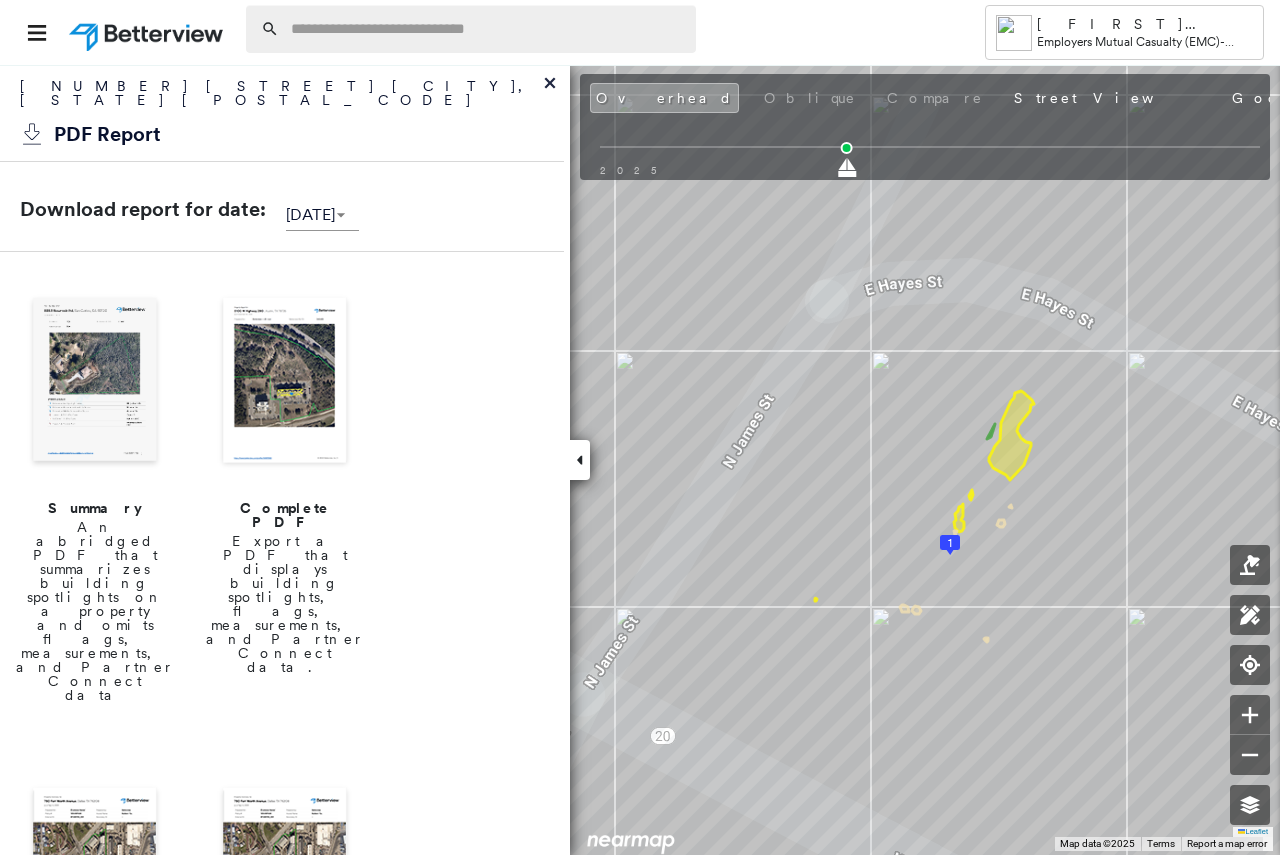 click at bounding box center (487, 29) 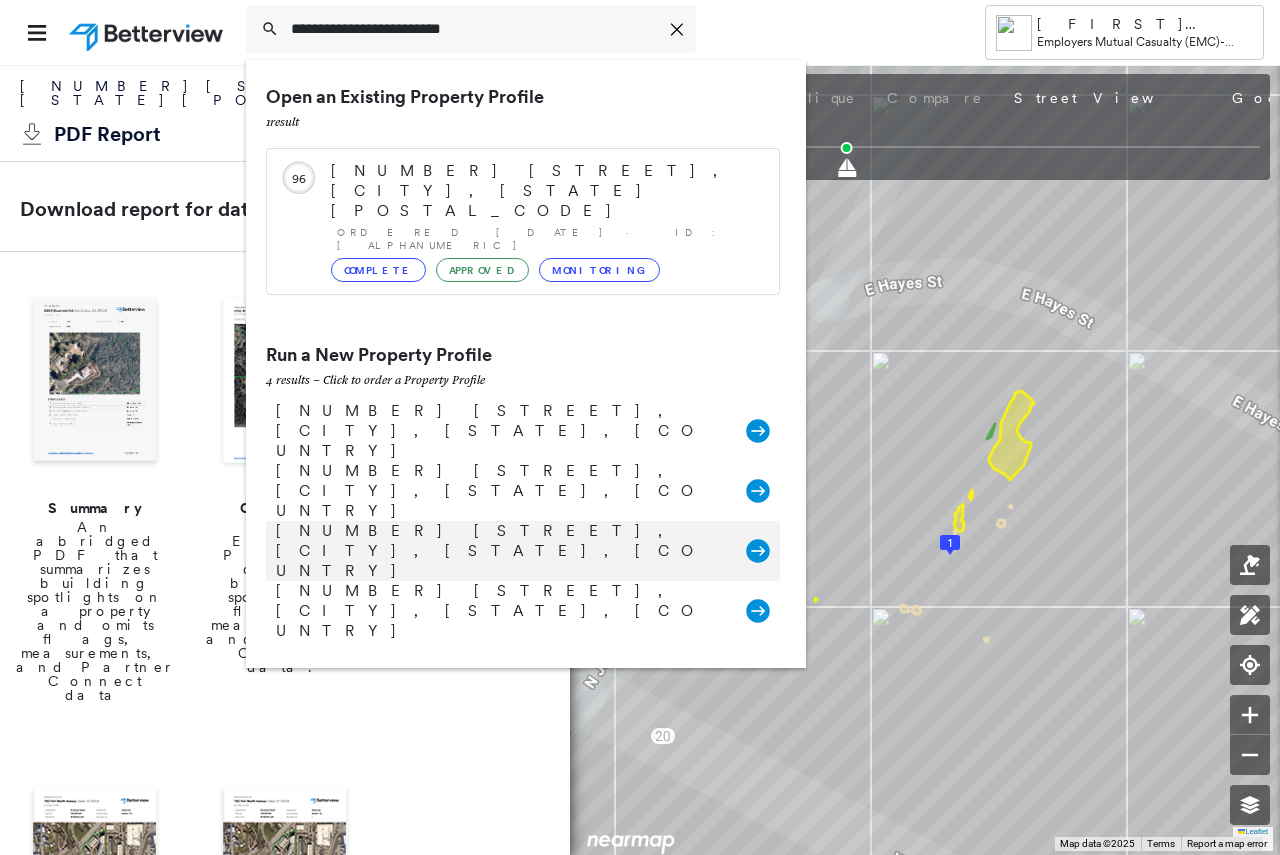 type on "**********" 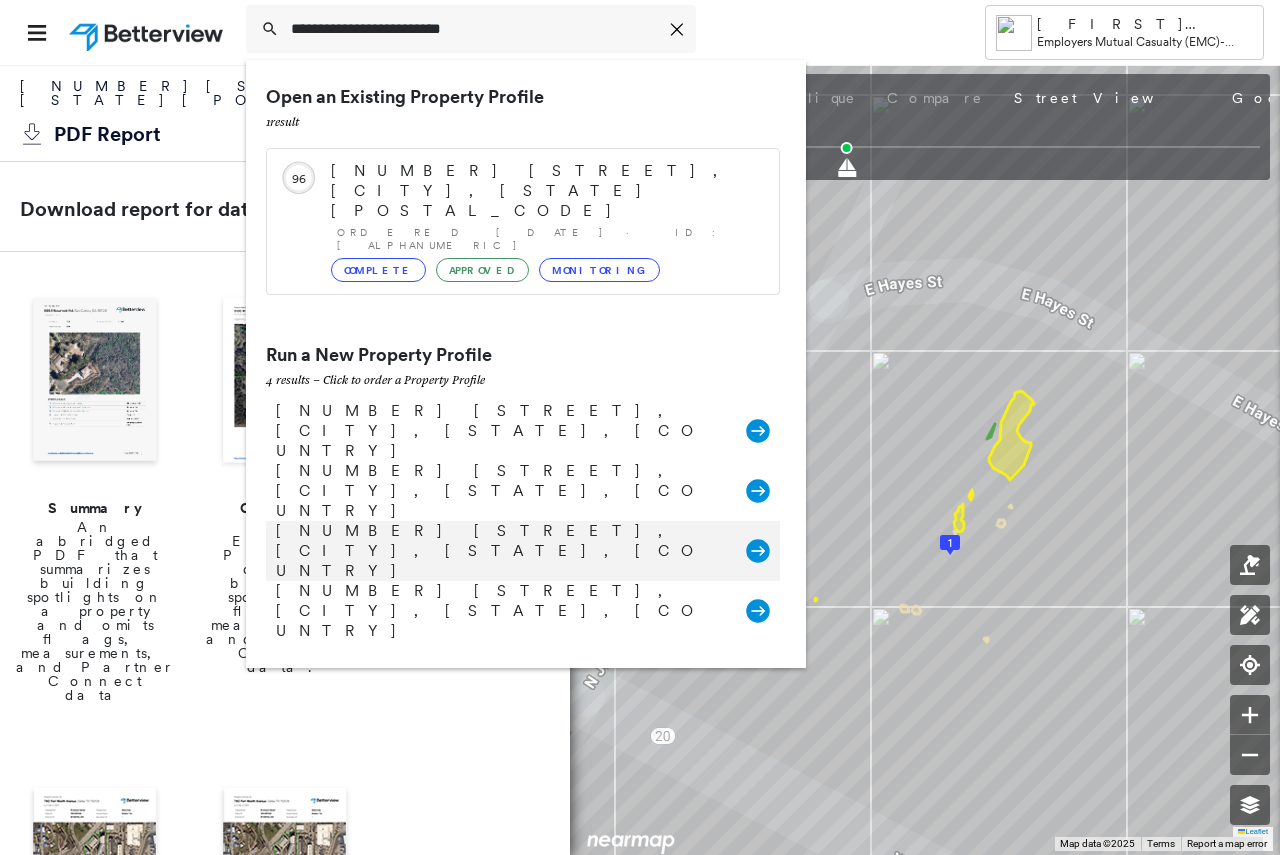 click on "[NUMBER] [STREET], [CITY], [STATE], [COUNTRY]" at bounding box center [501, 551] 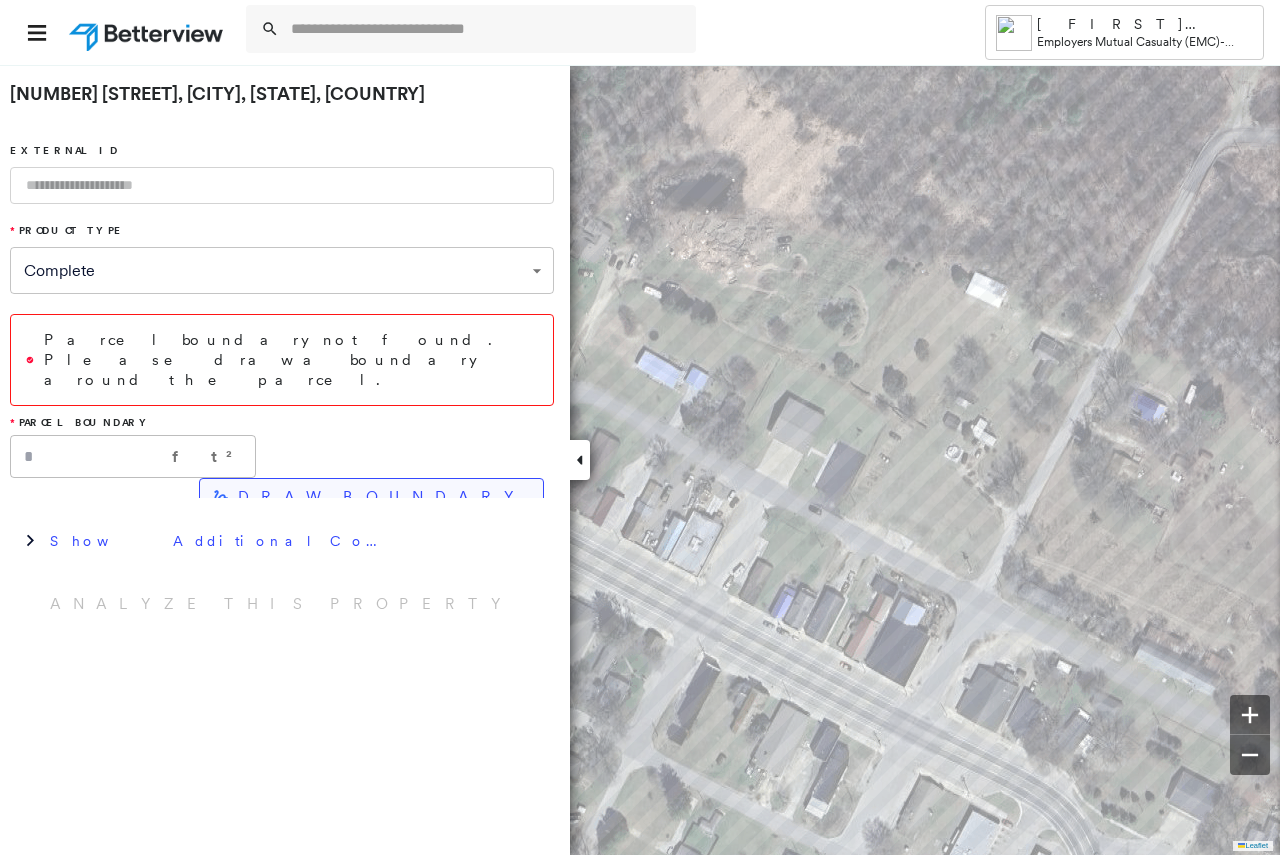 click on "DRAW BOUNDARY" at bounding box center (382, 497) 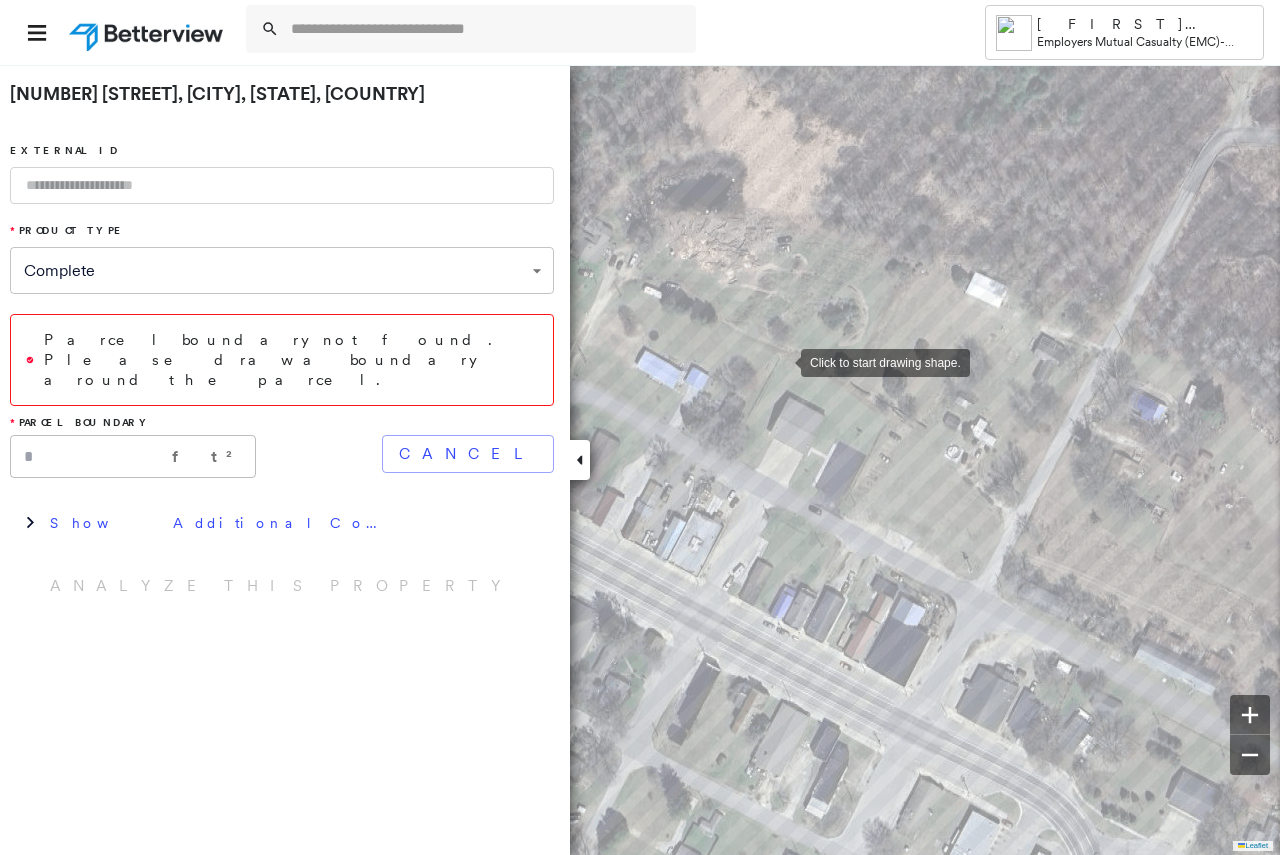 click at bounding box center (781, 361) 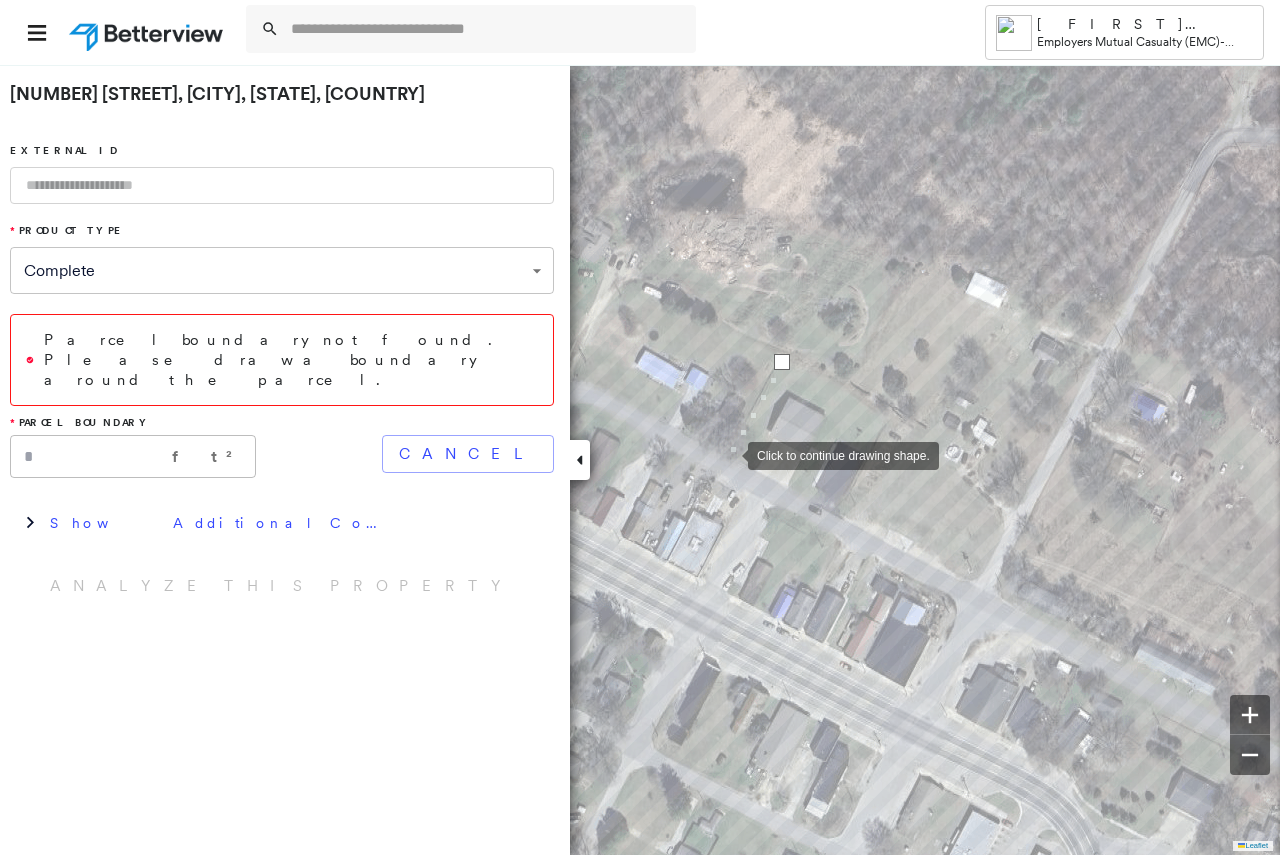 click at bounding box center (728, 454) 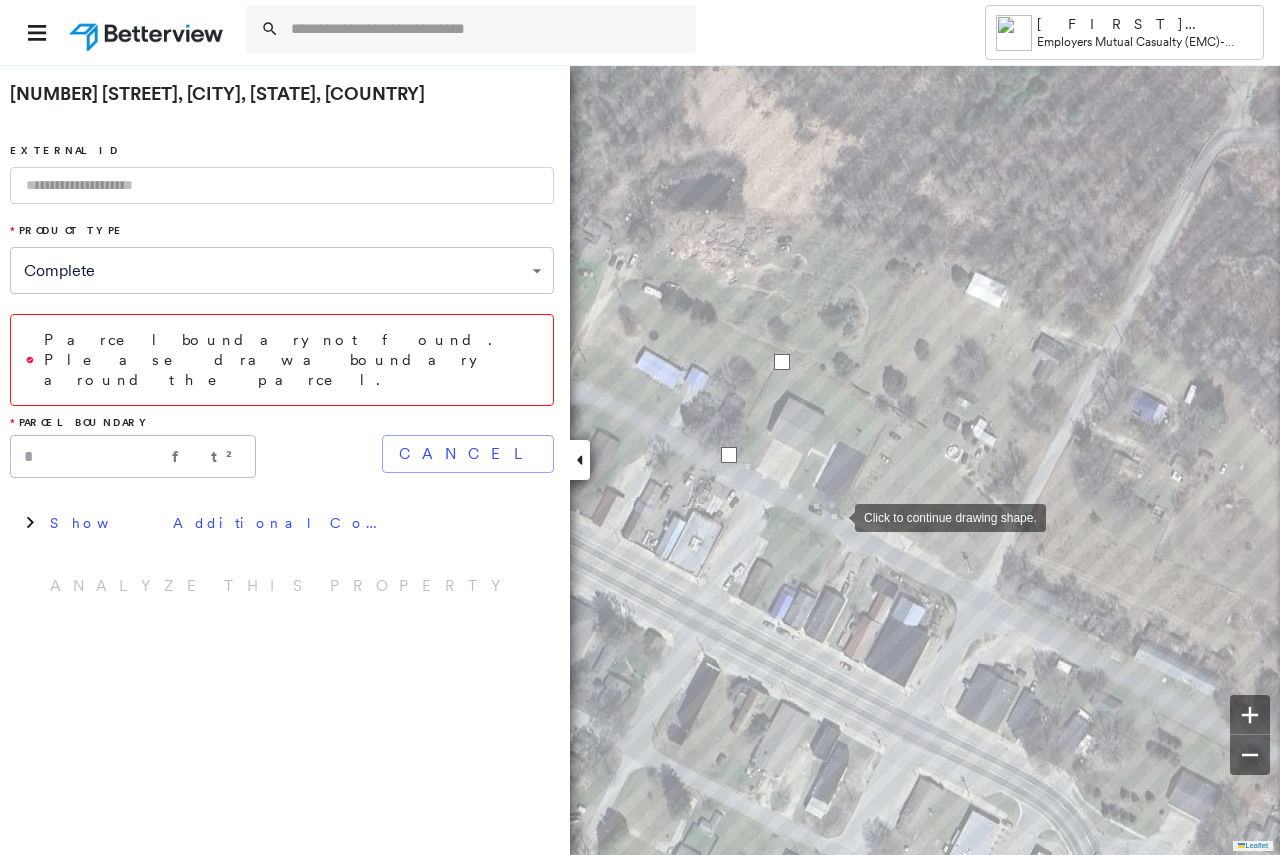 click at bounding box center (835, 516) 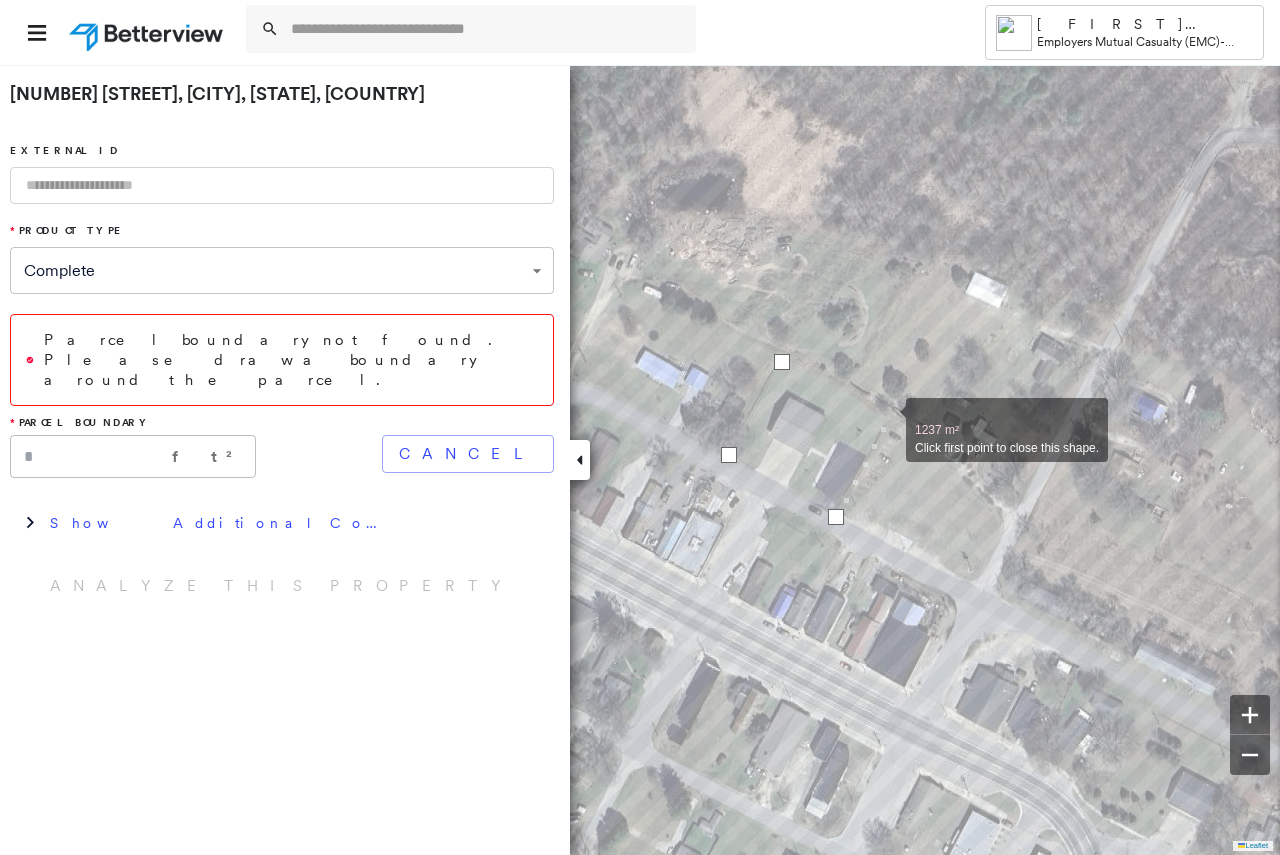 click at bounding box center [886, 419] 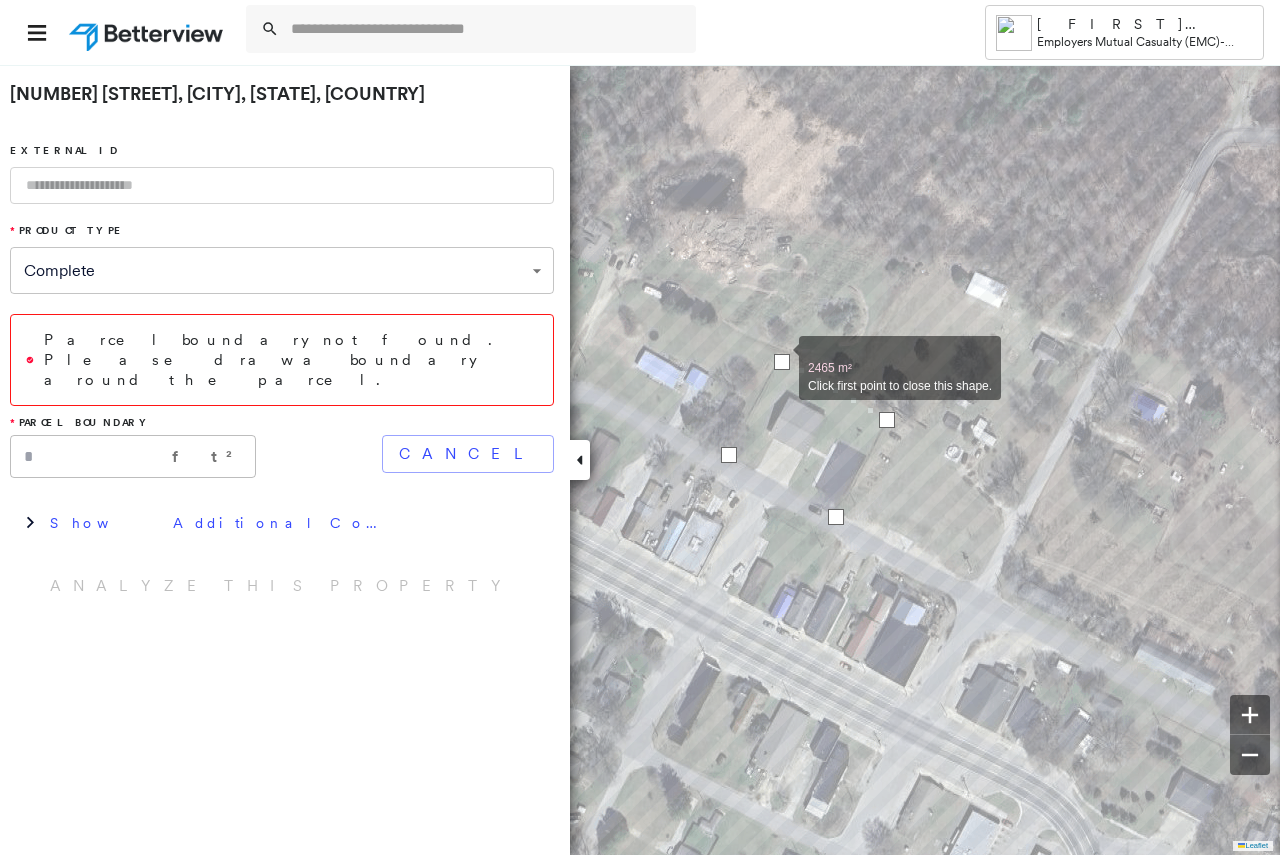 click at bounding box center [782, 362] 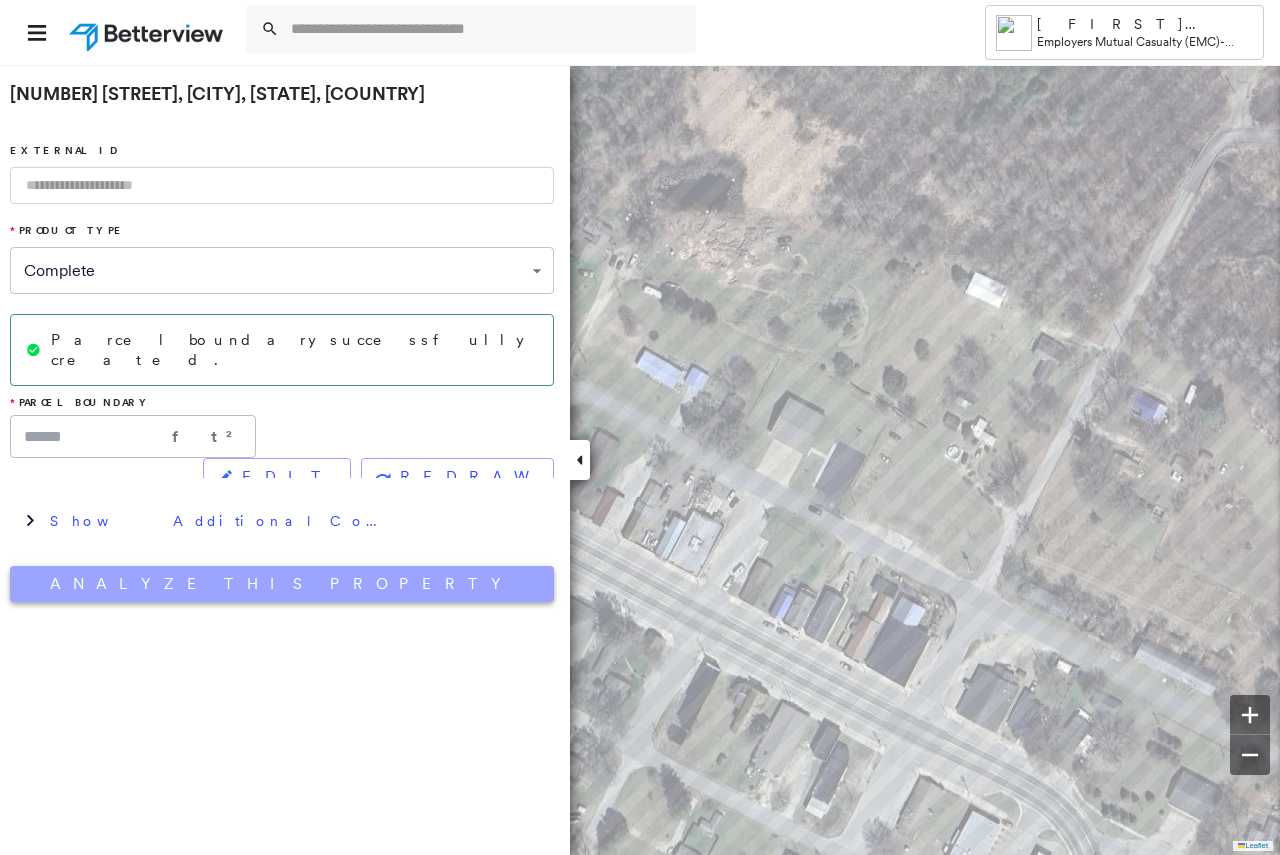 click on "Analyze This Property" at bounding box center (282, 584) 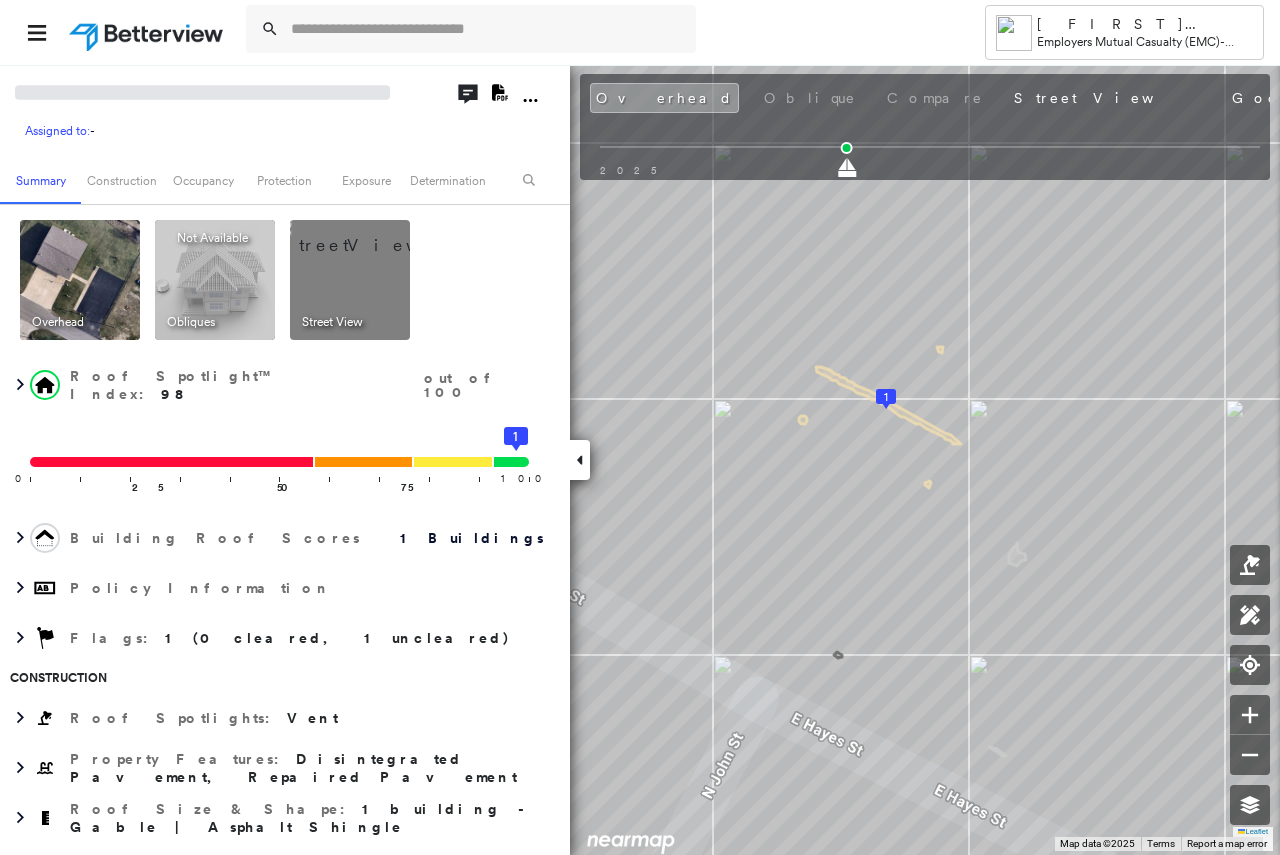 click 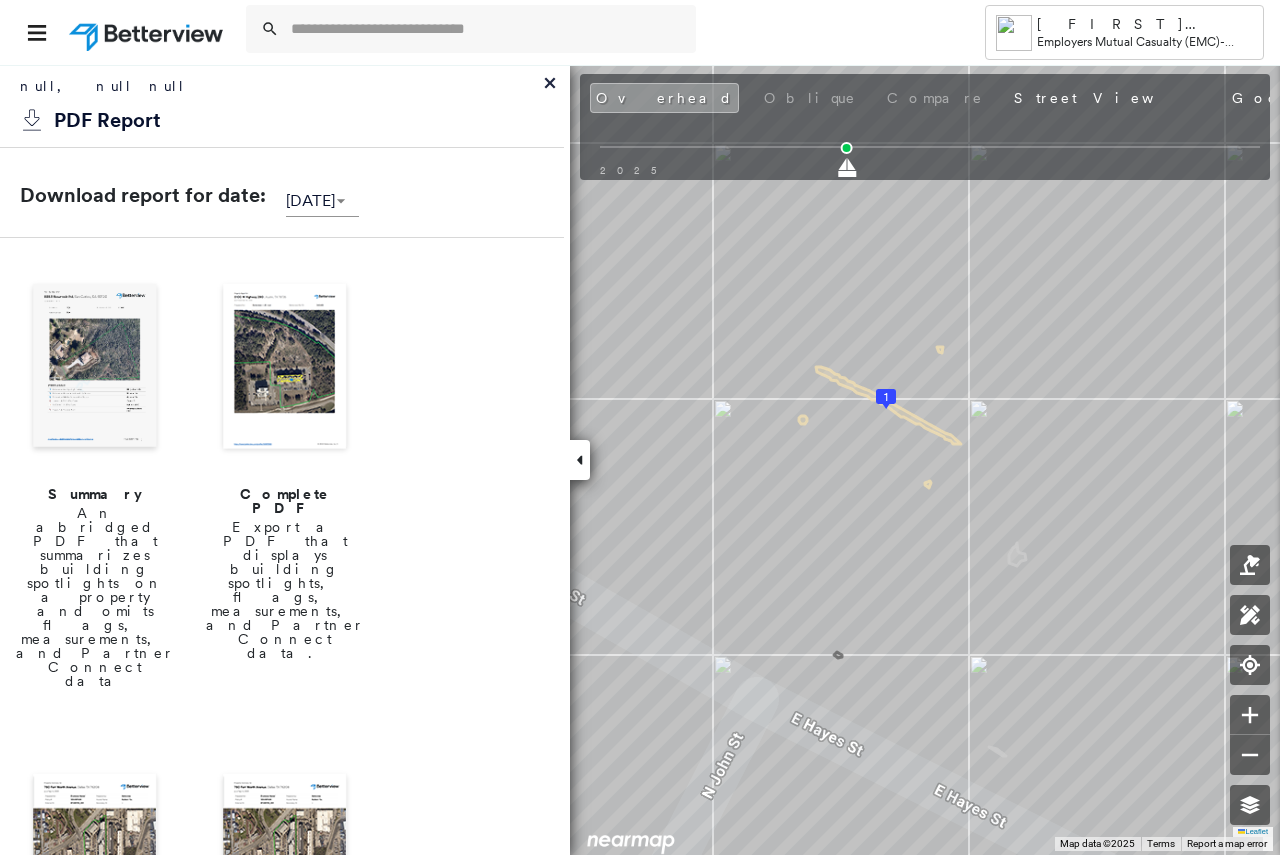 click at bounding box center (285, 368) 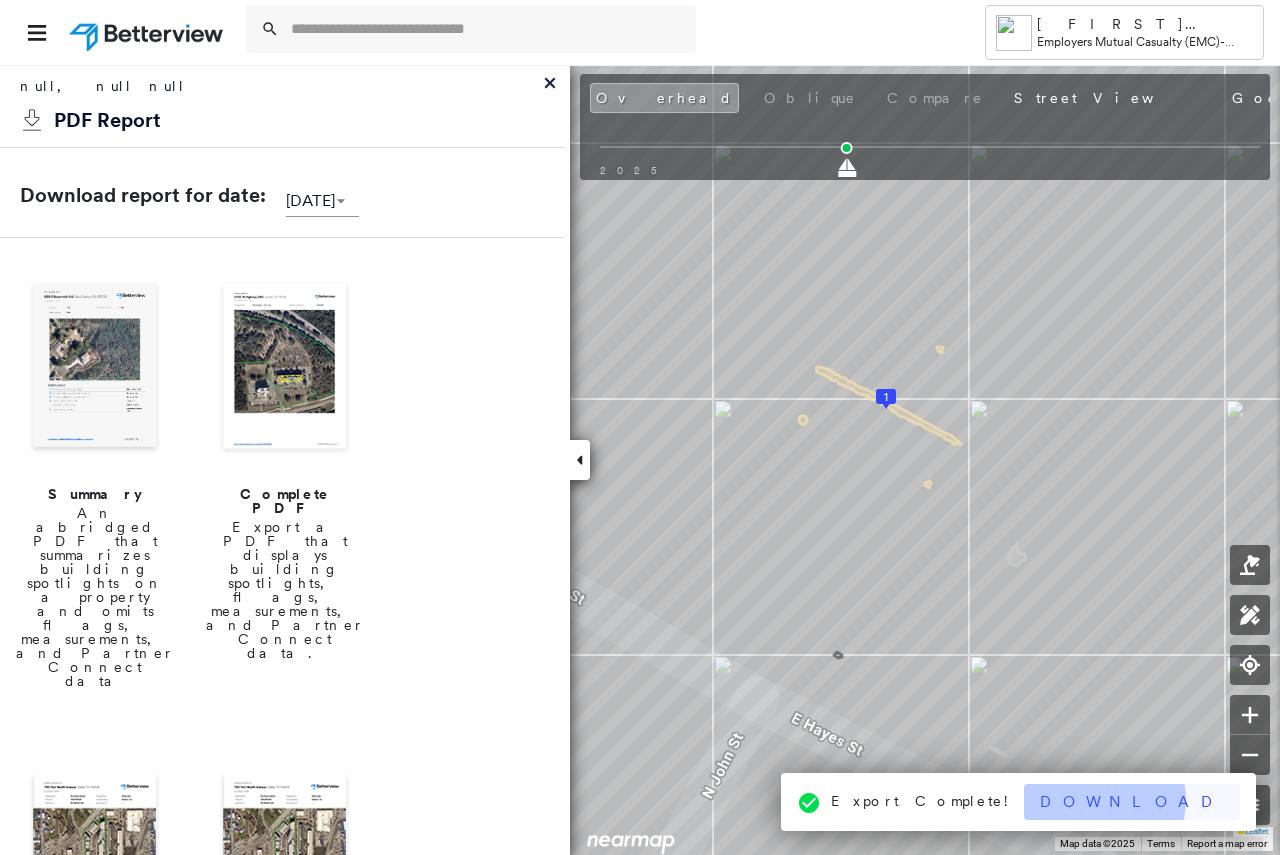 click on "Download" at bounding box center [1132, 802] 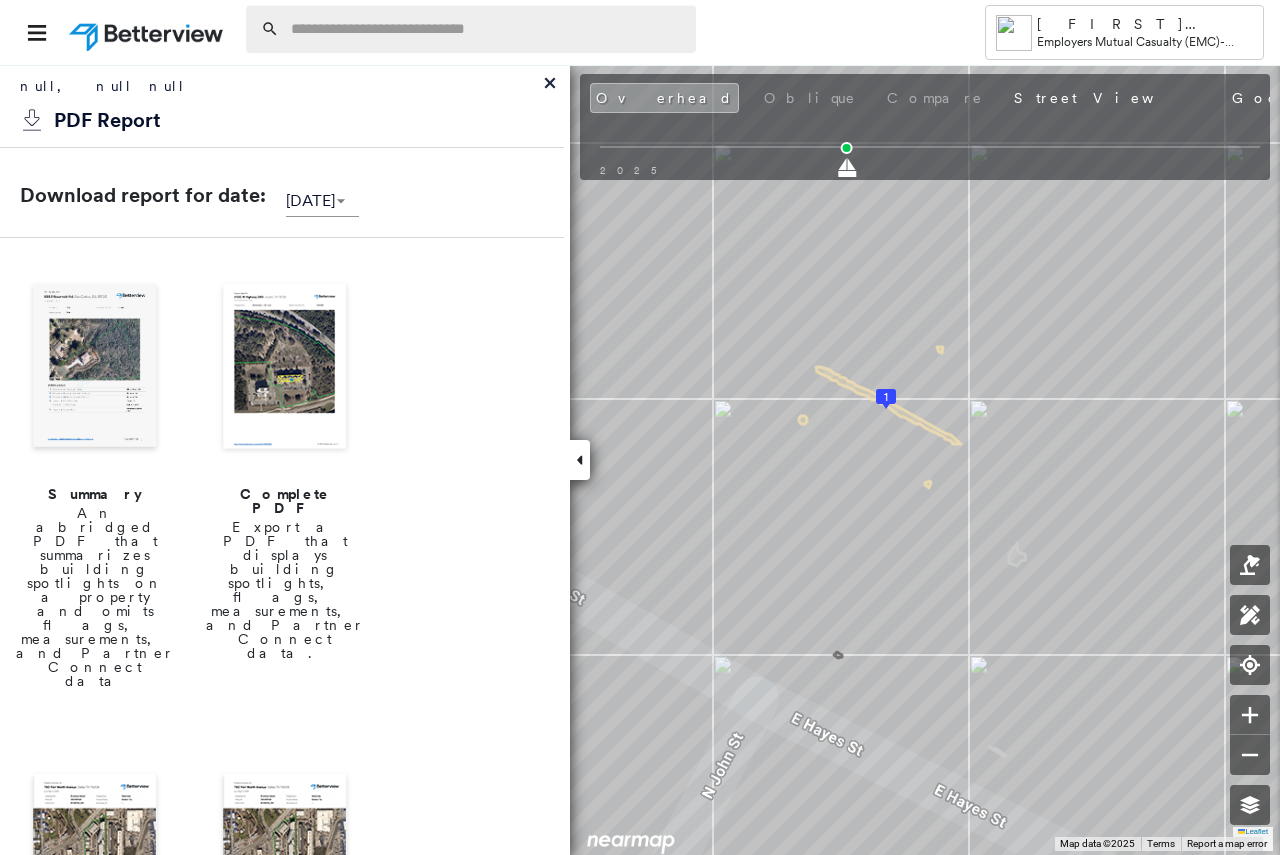 click at bounding box center (487, 29) 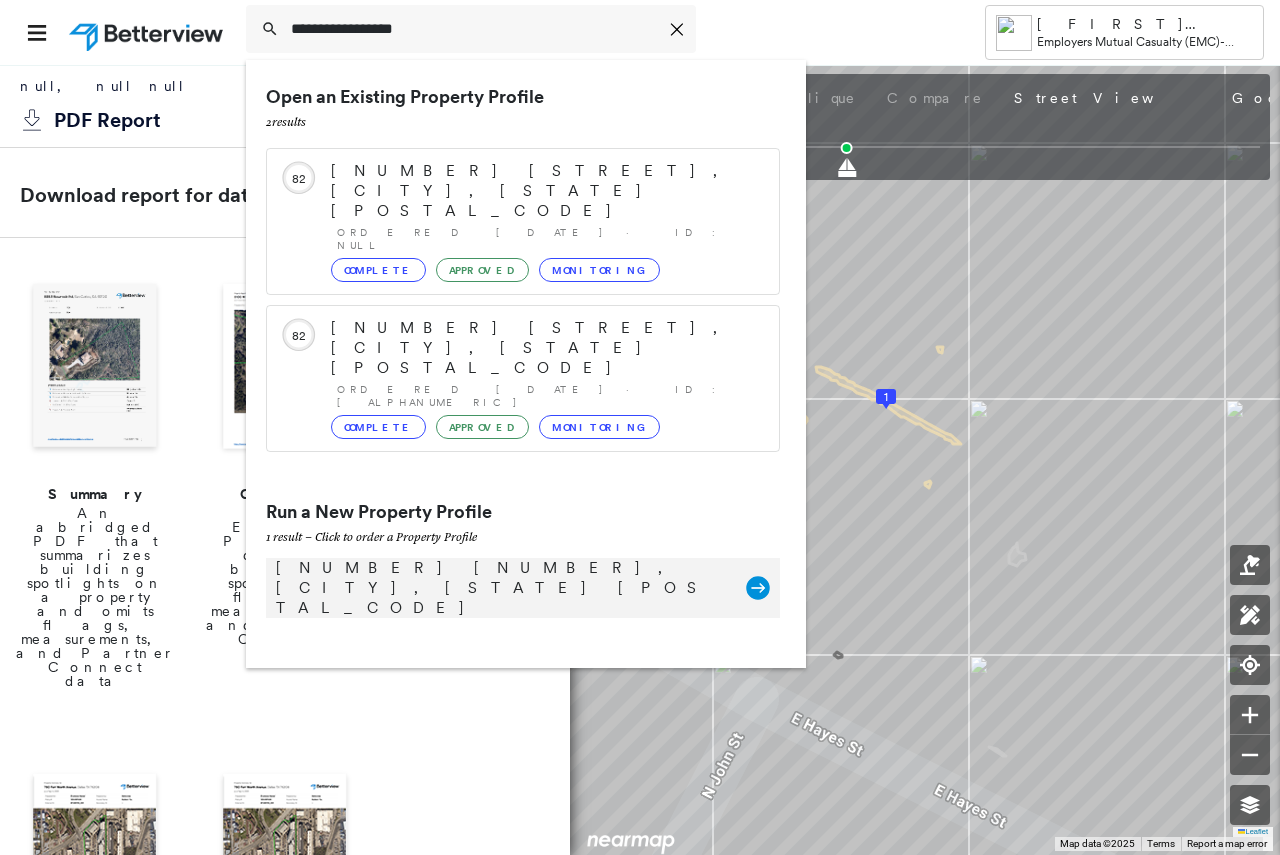 type on "**********" 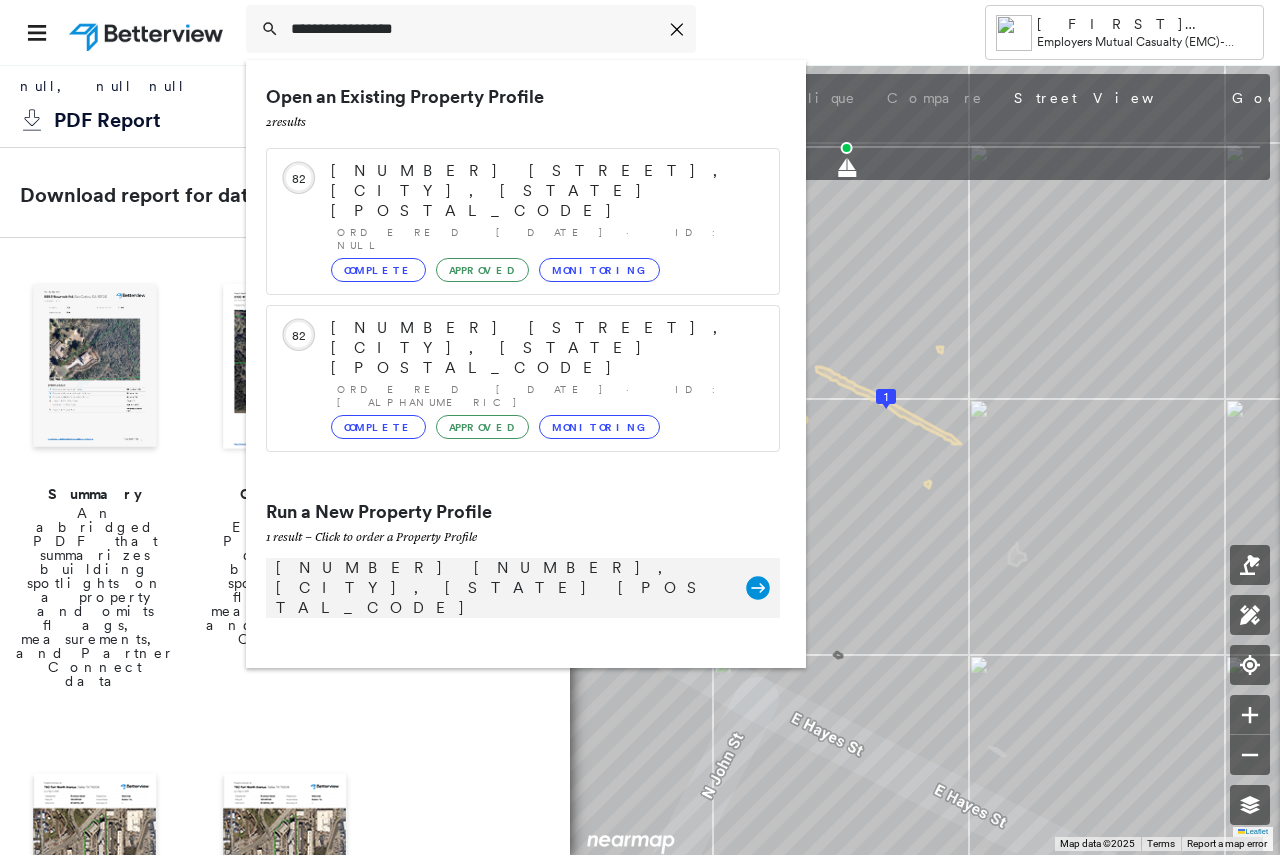 click on "[NUMBER] [NUMBER], [CITY], [STATE] [POSTAL_CODE]" at bounding box center (501, 588) 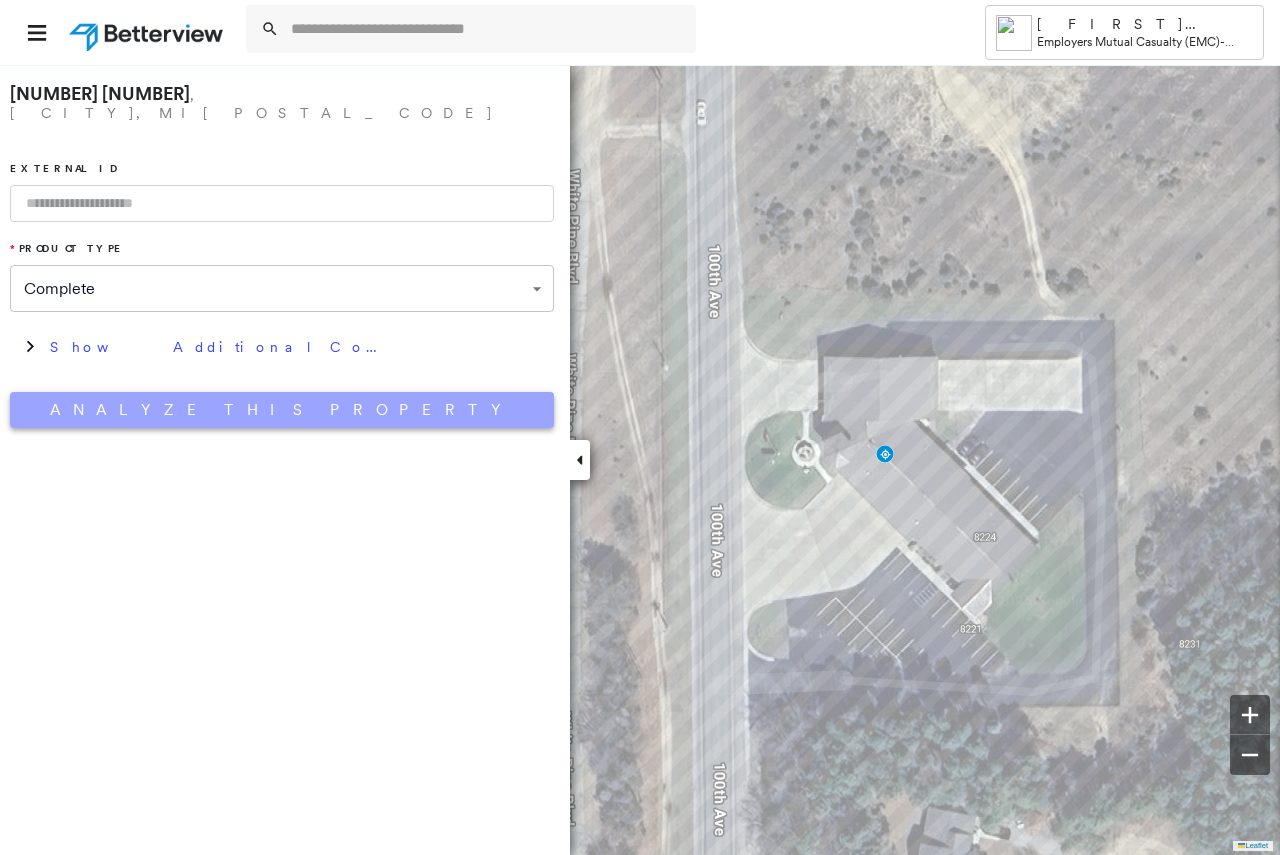 click on "Analyze This Property" at bounding box center (282, 410) 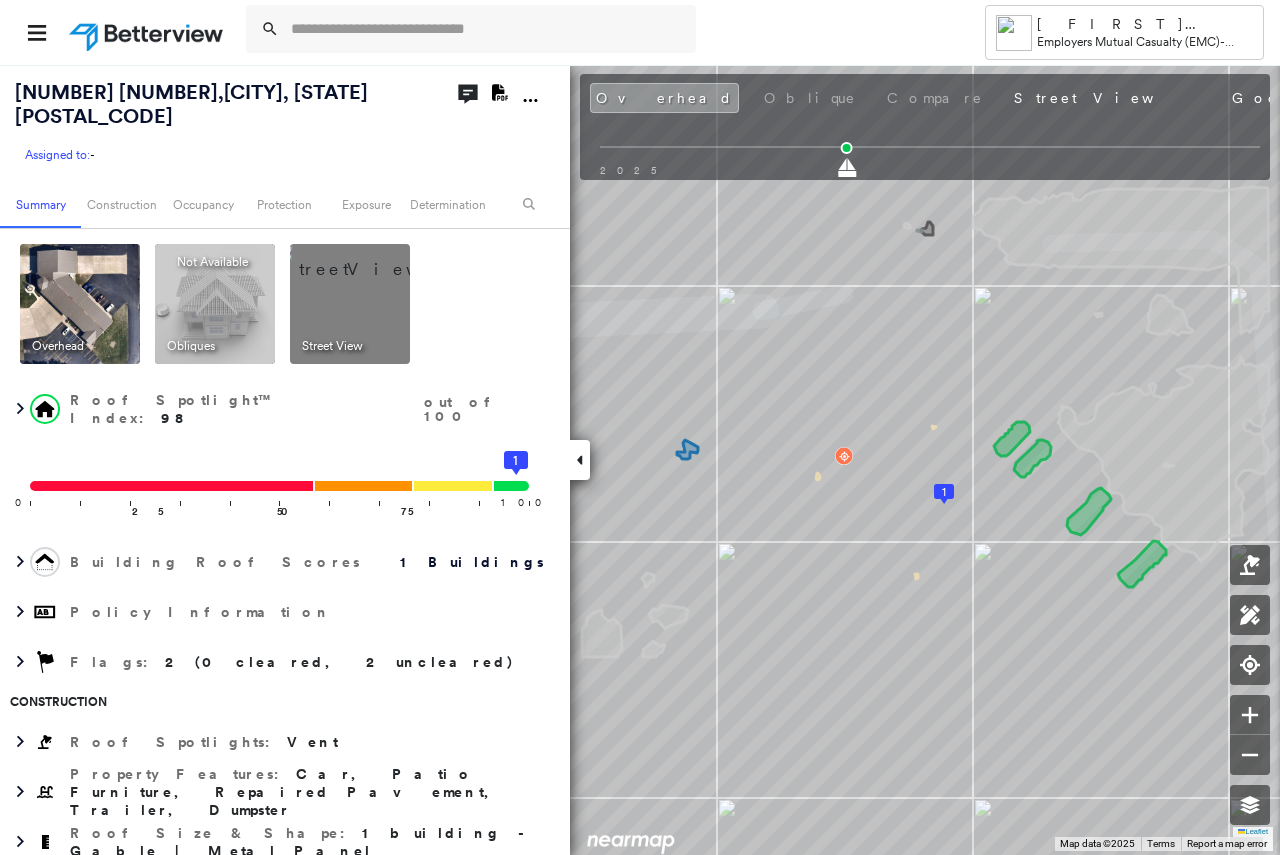 click on "Download PDF Report" 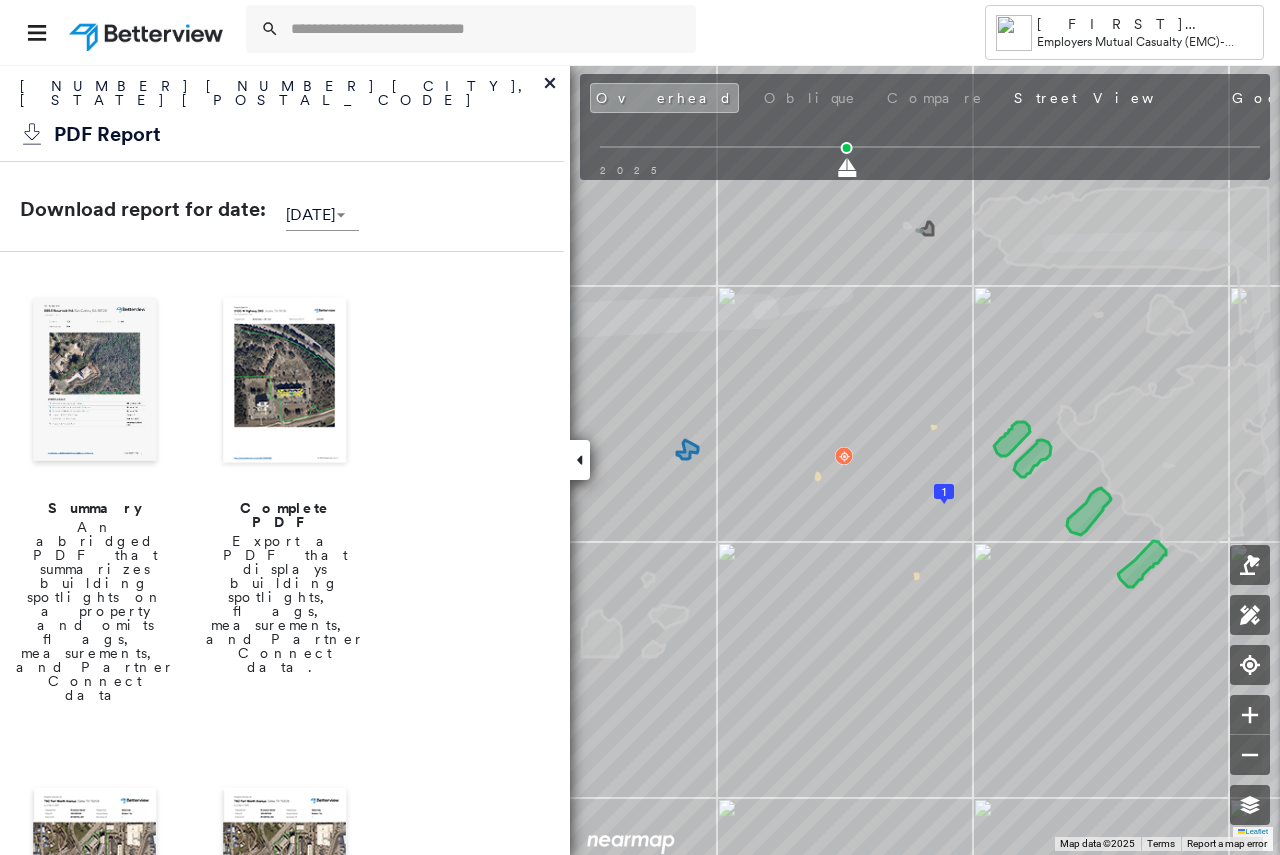 click at bounding box center [285, 382] 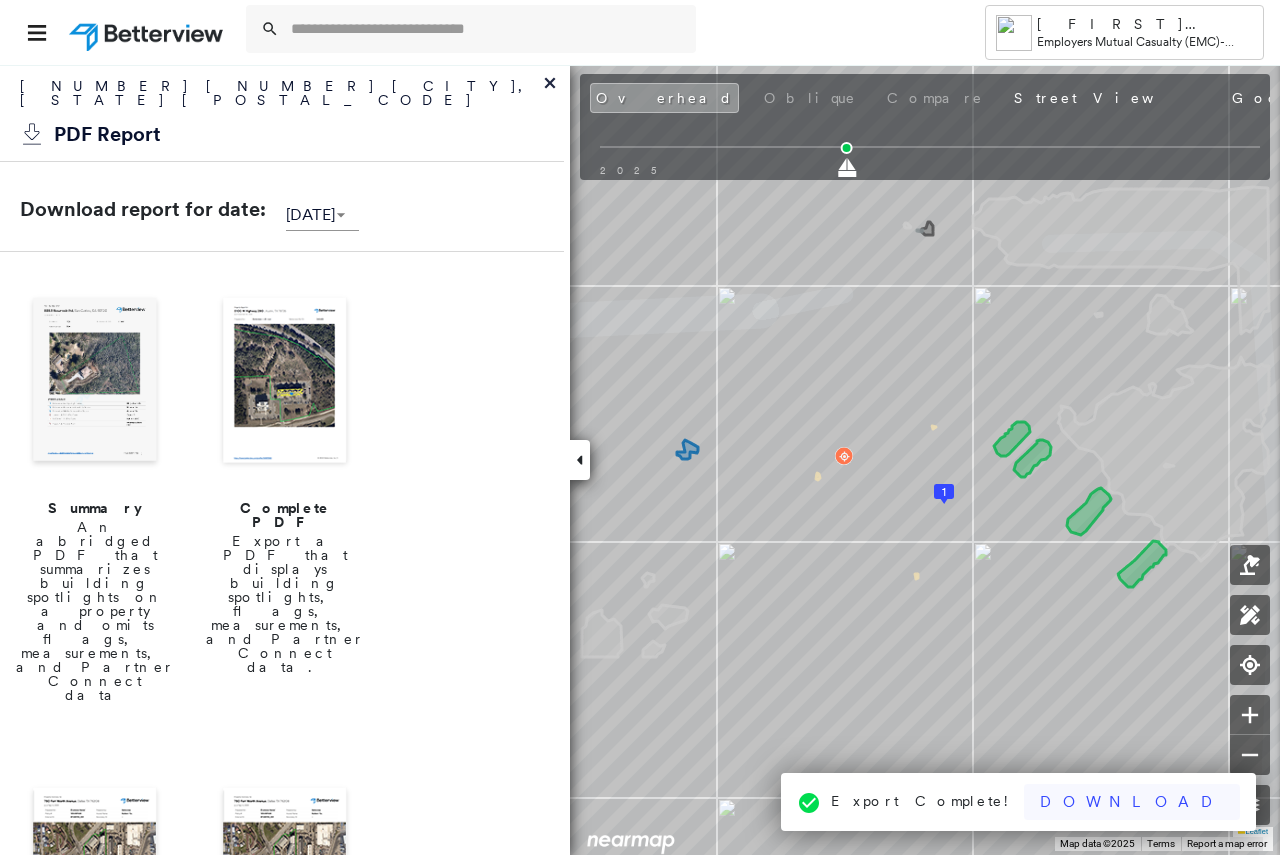 click on "Download" at bounding box center [1132, 802] 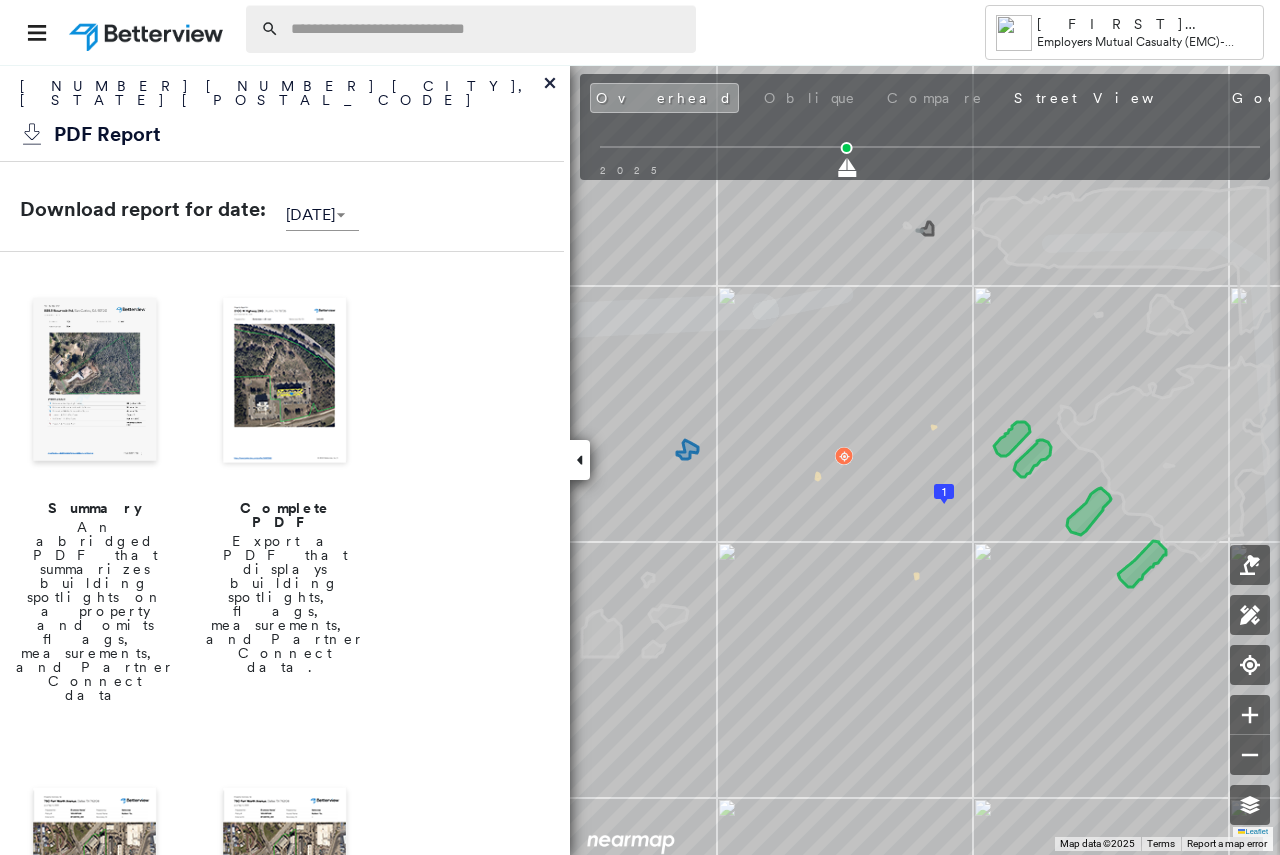click at bounding box center [487, 29] 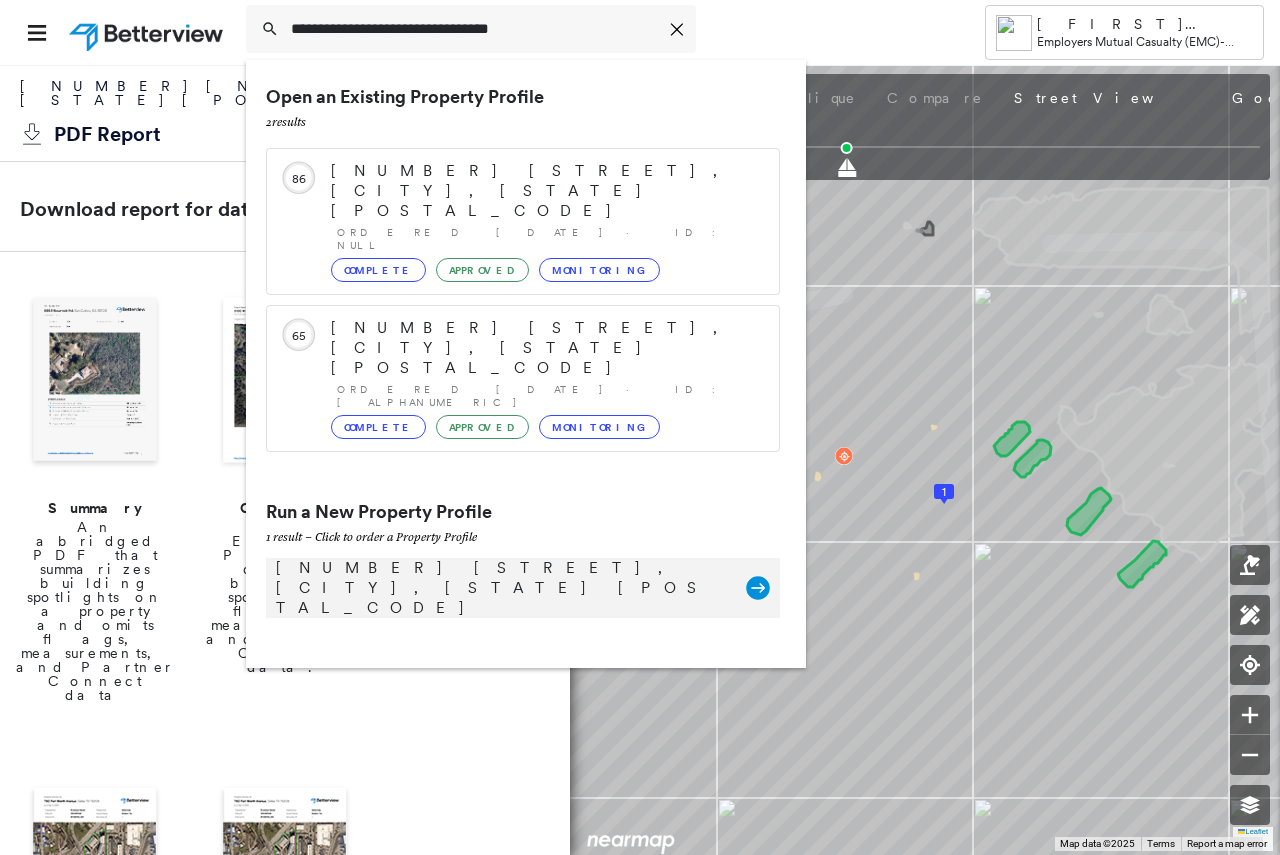 type on "**********" 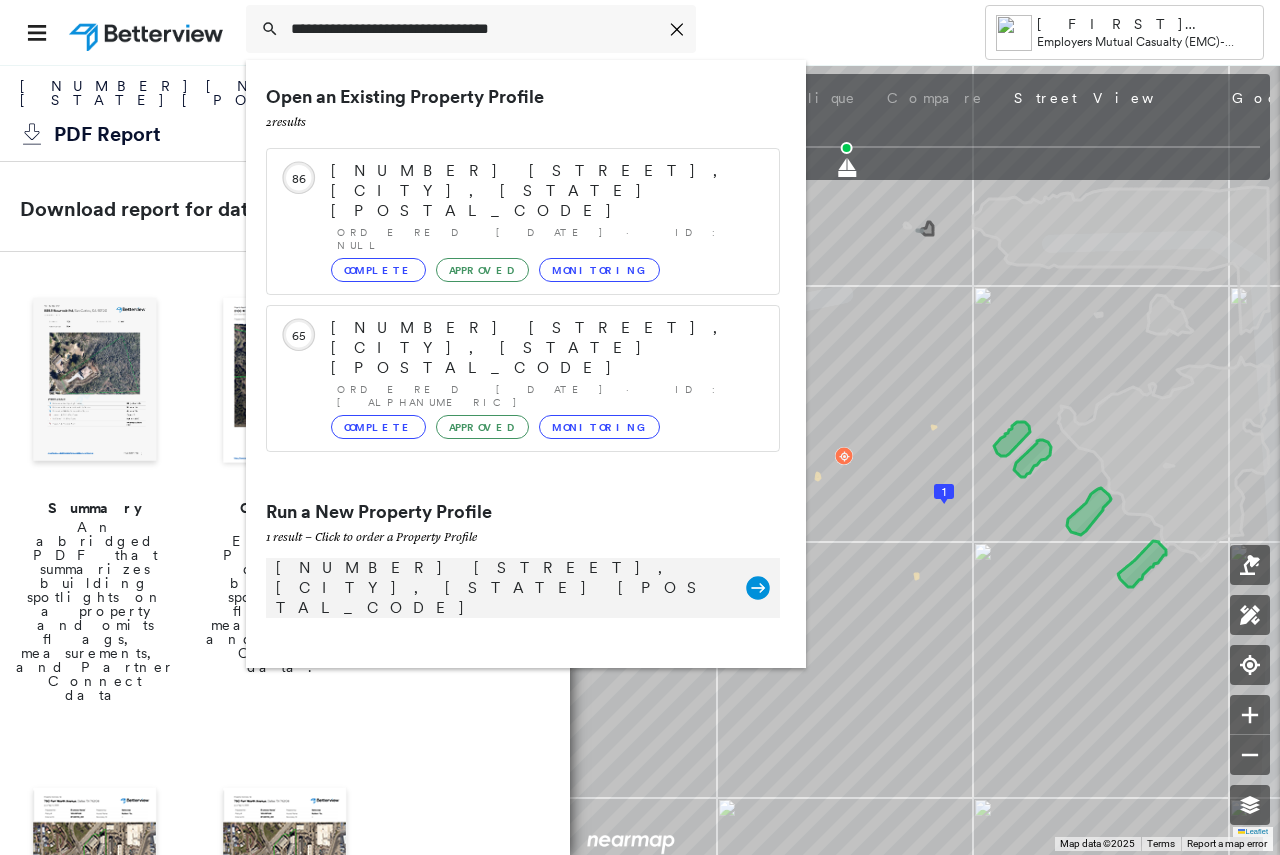 click on "[NUMBER] [STREET], [CITY], [STATE] [POSTAL_CODE]" at bounding box center [501, 588] 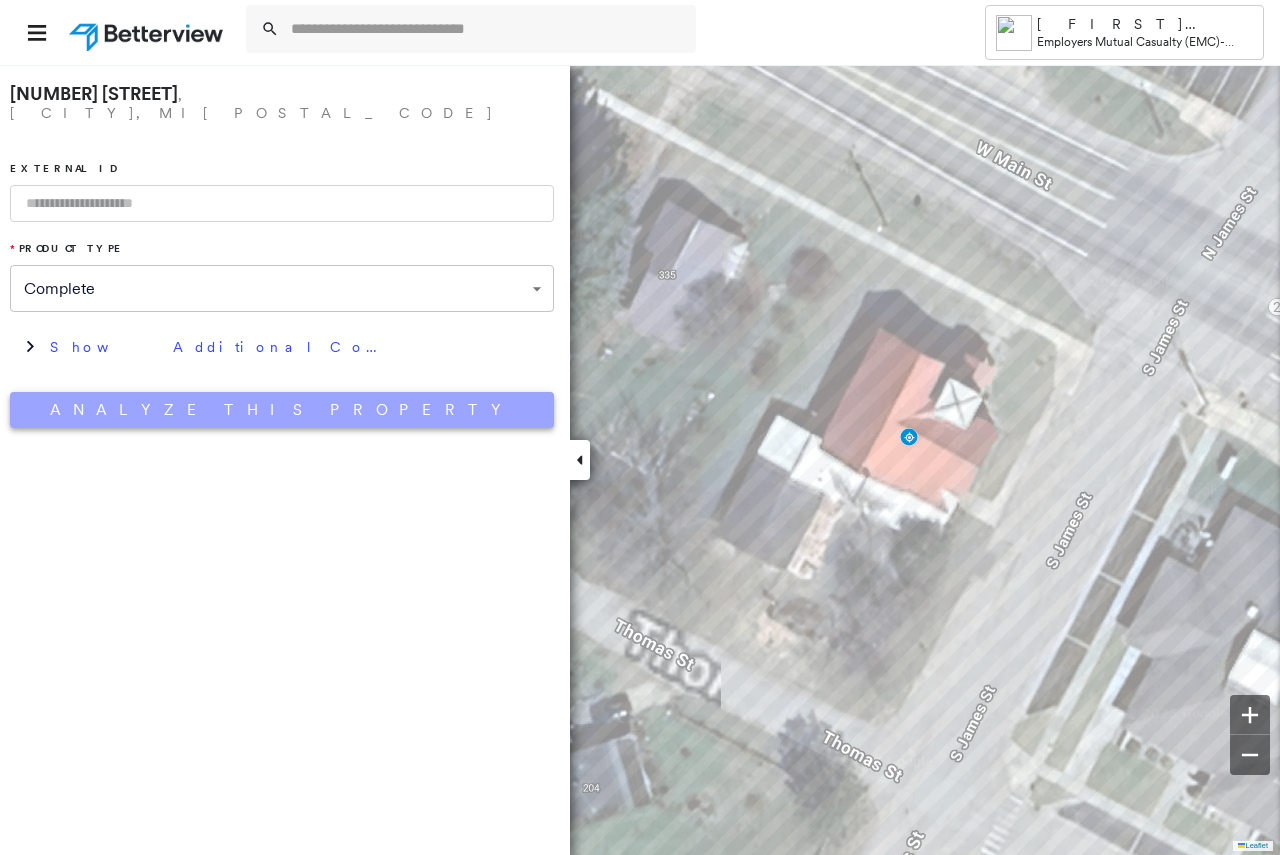 click on "Analyze This Property" at bounding box center (282, 410) 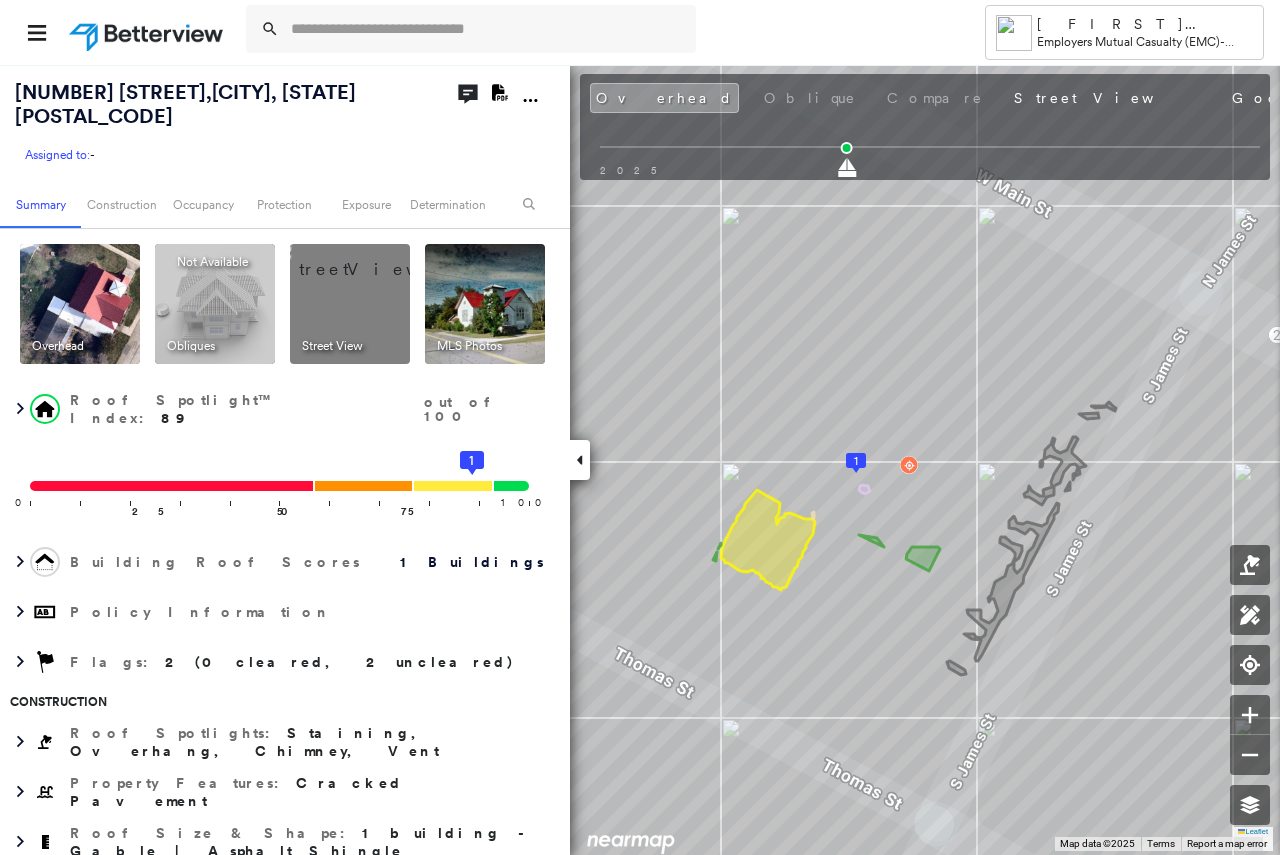 click on "Download PDF Report" 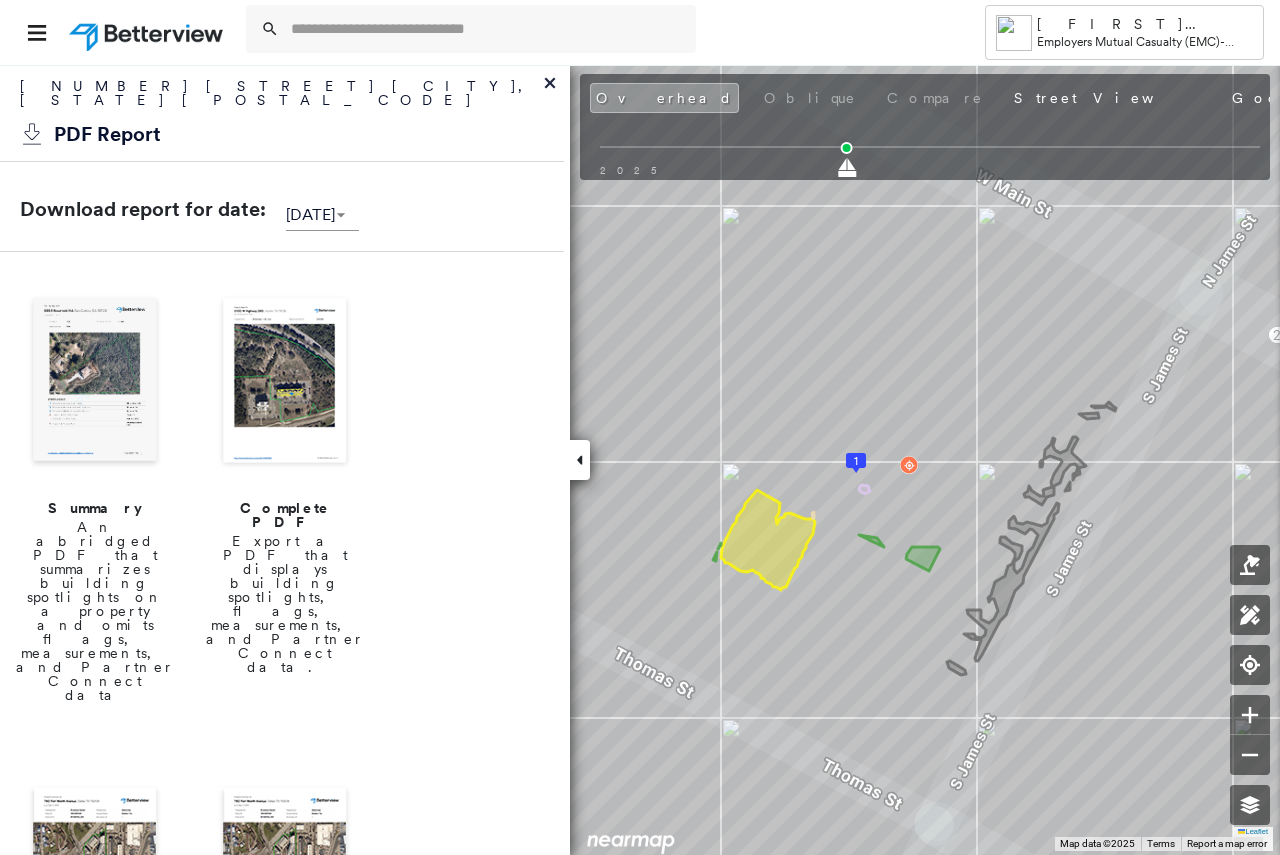 click at bounding box center [285, 382] 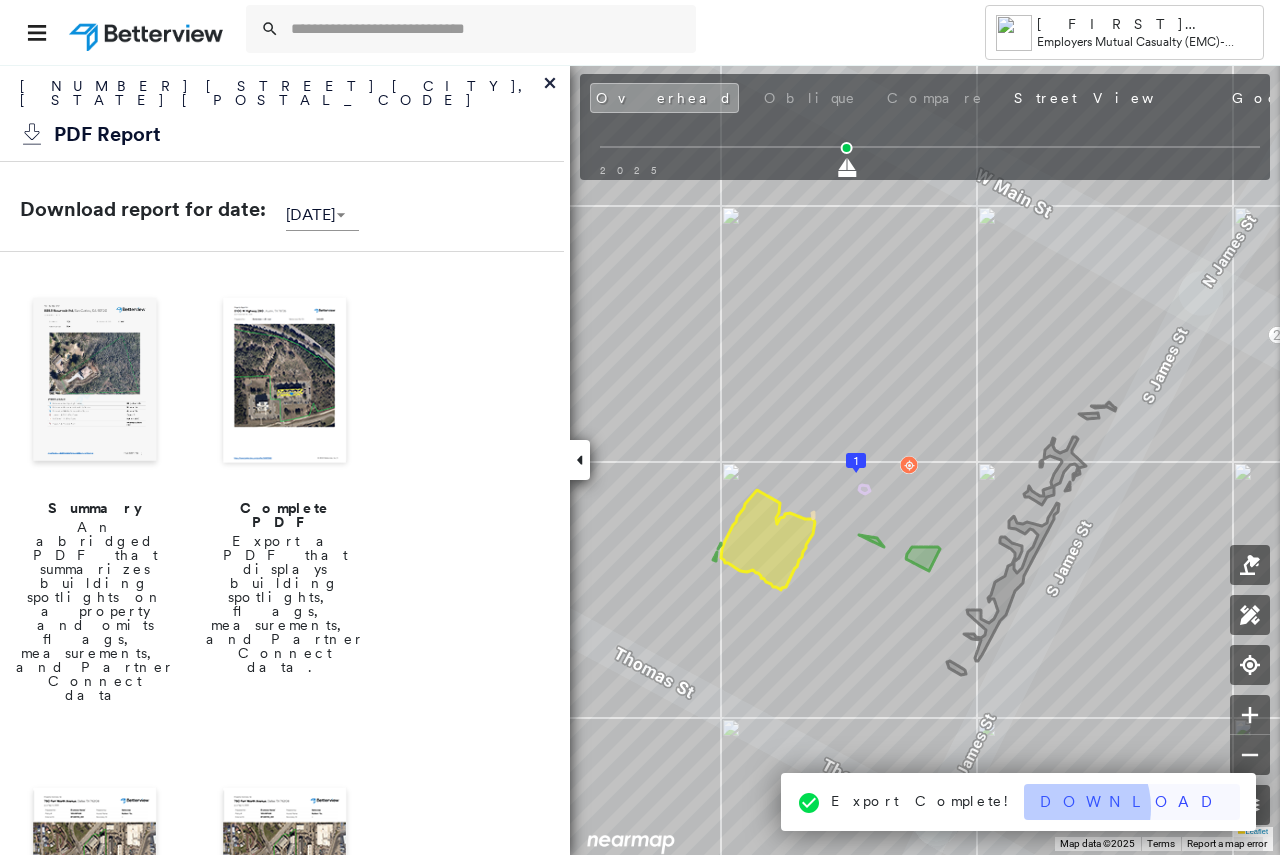 click on "Download" at bounding box center (1132, 802) 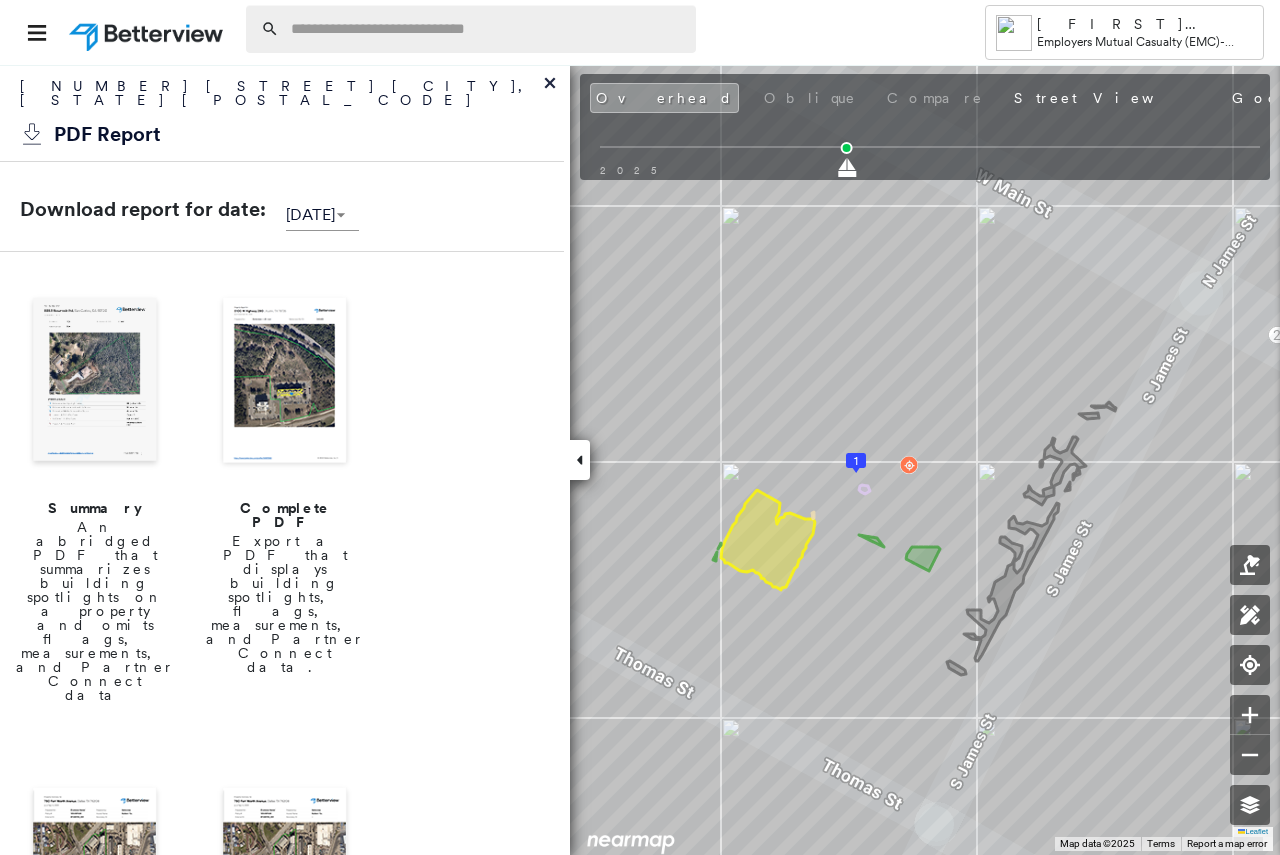 click at bounding box center (487, 29) 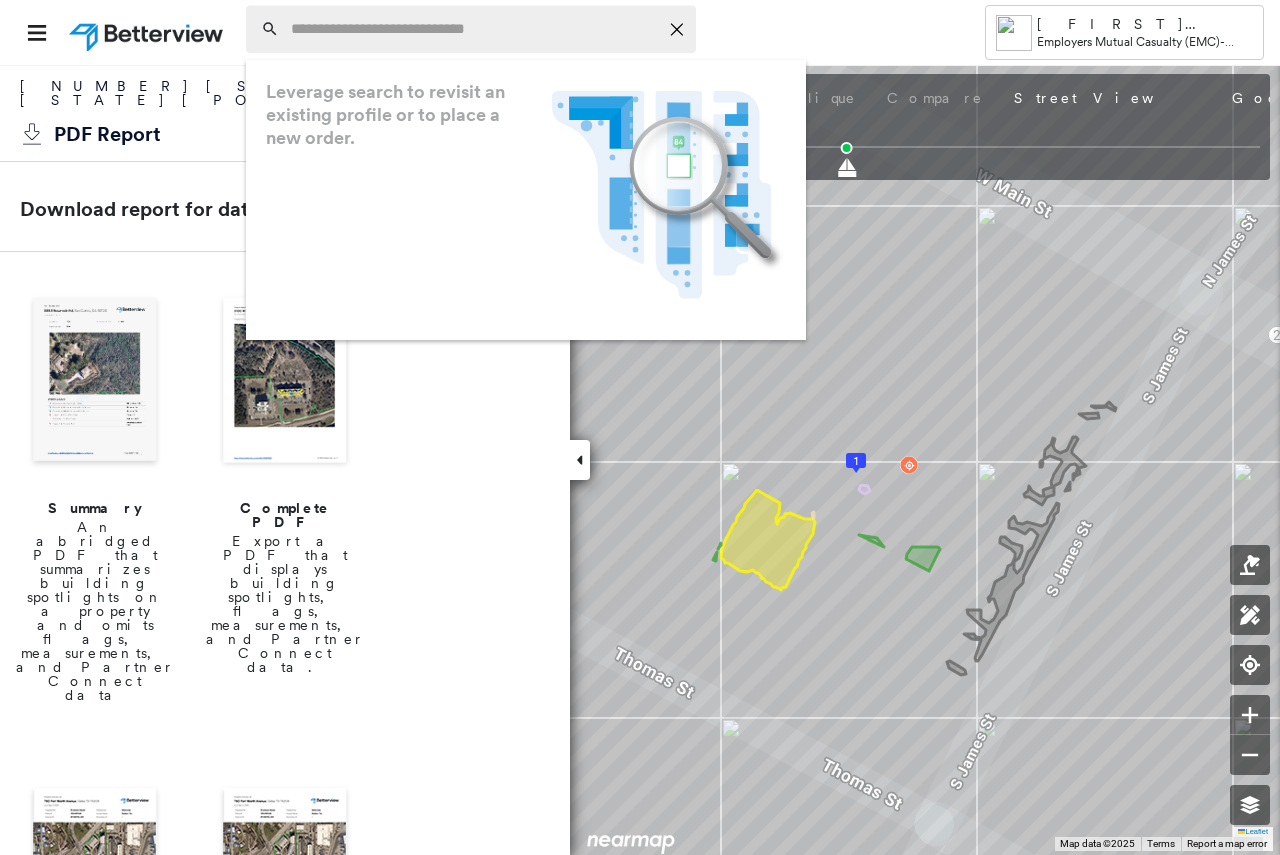 click at bounding box center (474, 29) 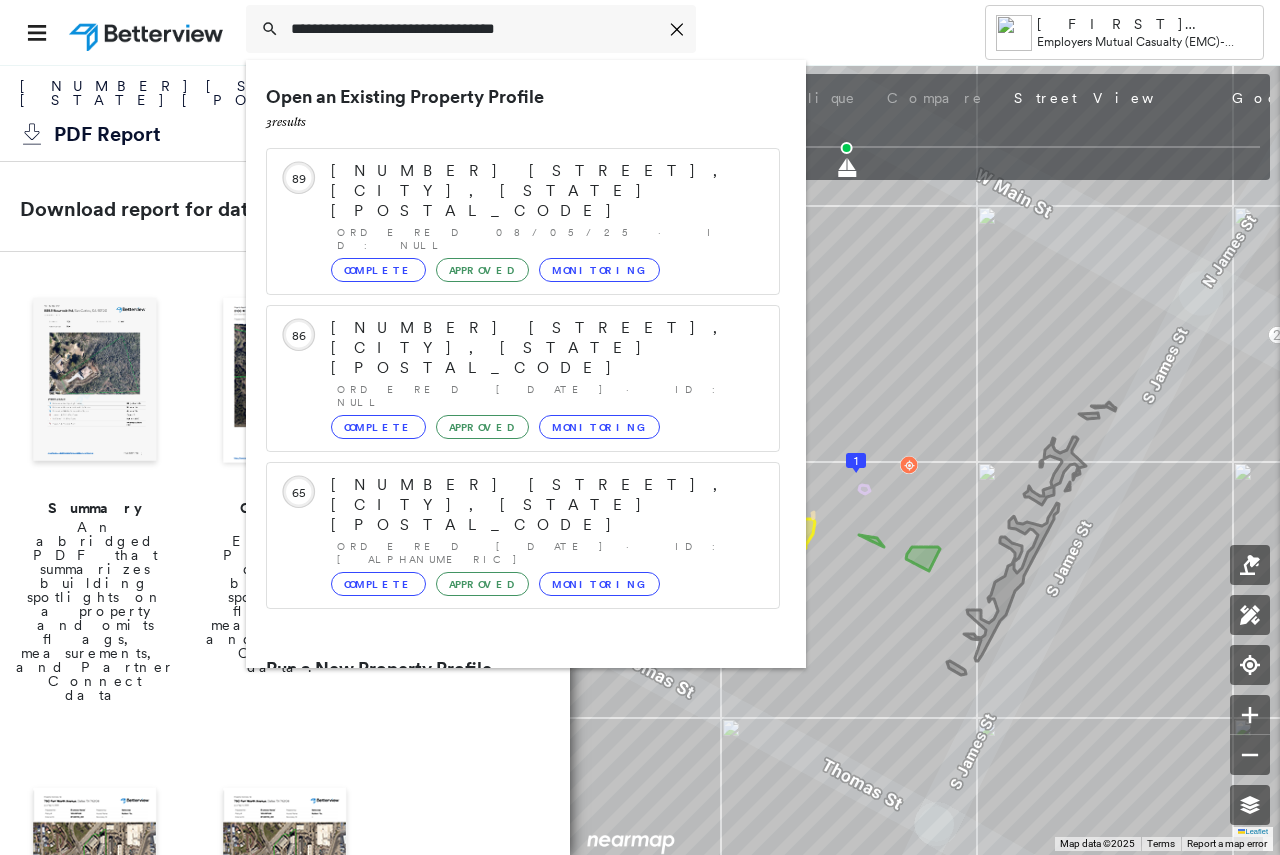 type on "**********" 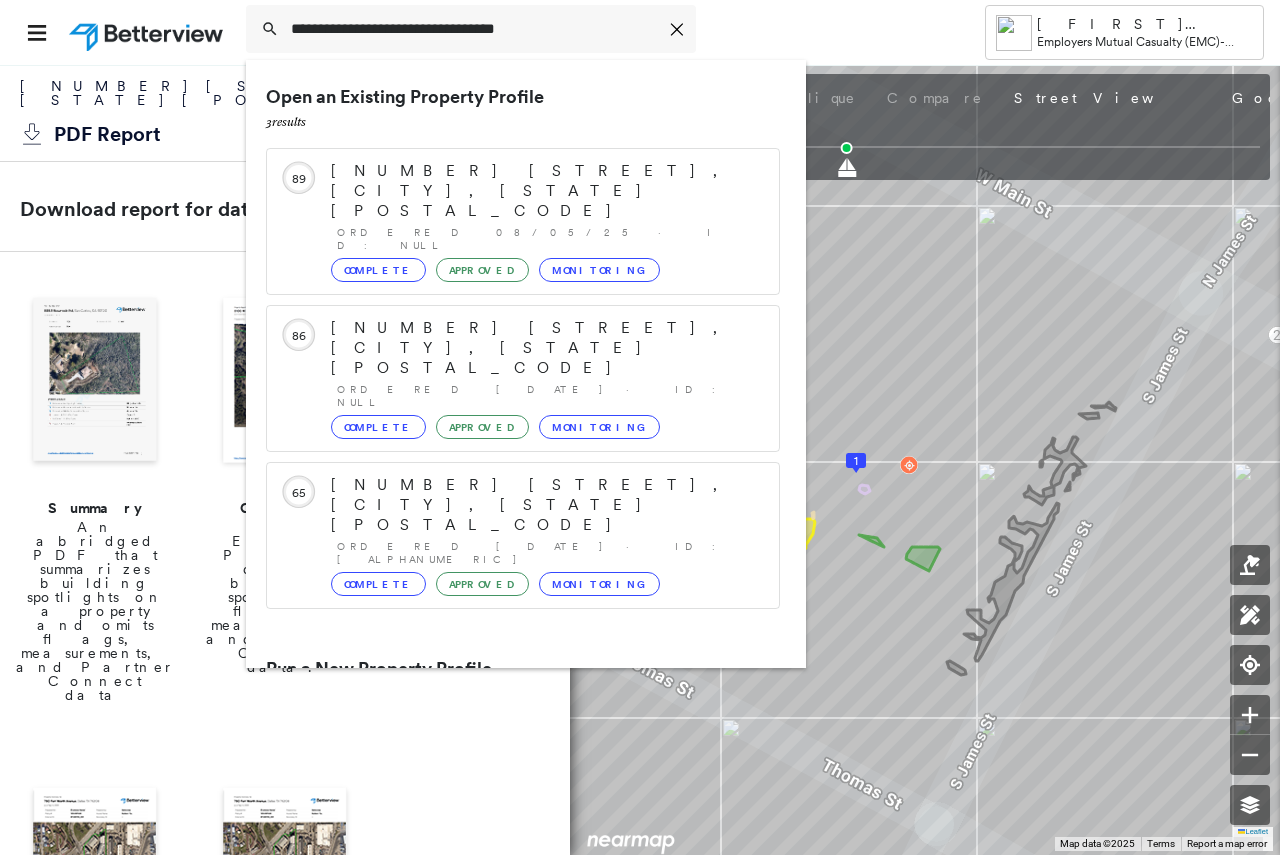 click on "[NUMBER] [STREET], [CITY], [STATE] [POSTAL_CODE] Group Created with Sketch." at bounding box center [523, 745] 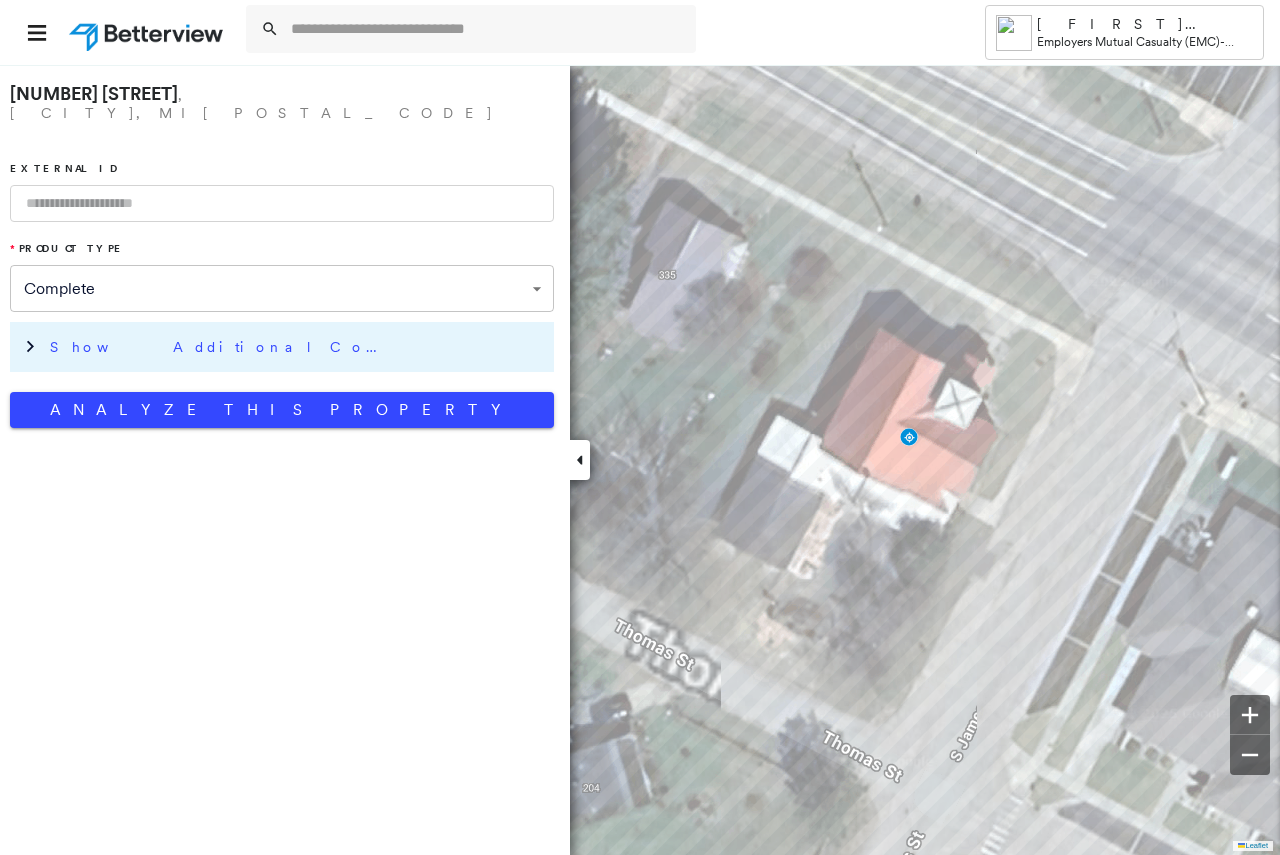 click on "Show Additional Company Data" at bounding box center [220, 347] 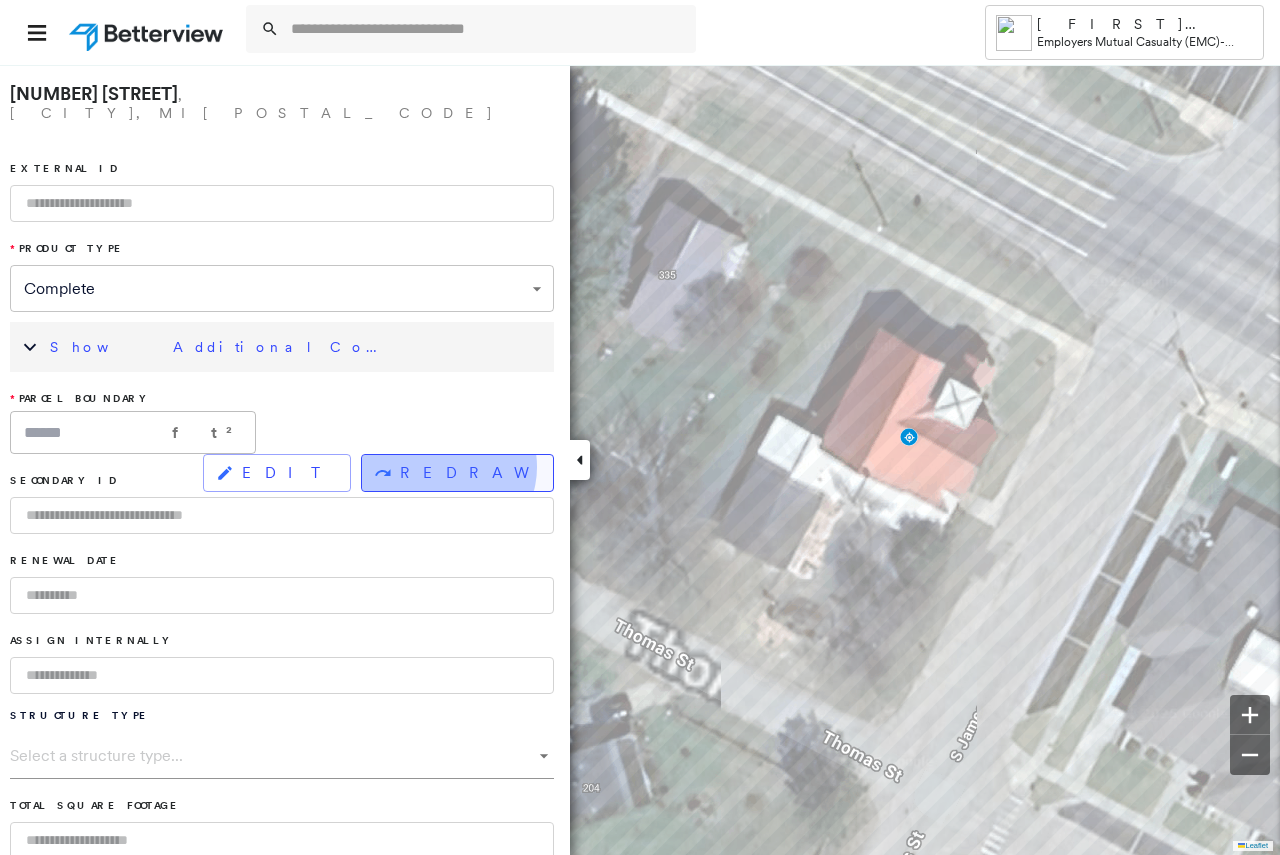 click on "REDRAW" at bounding box center (468, 473) 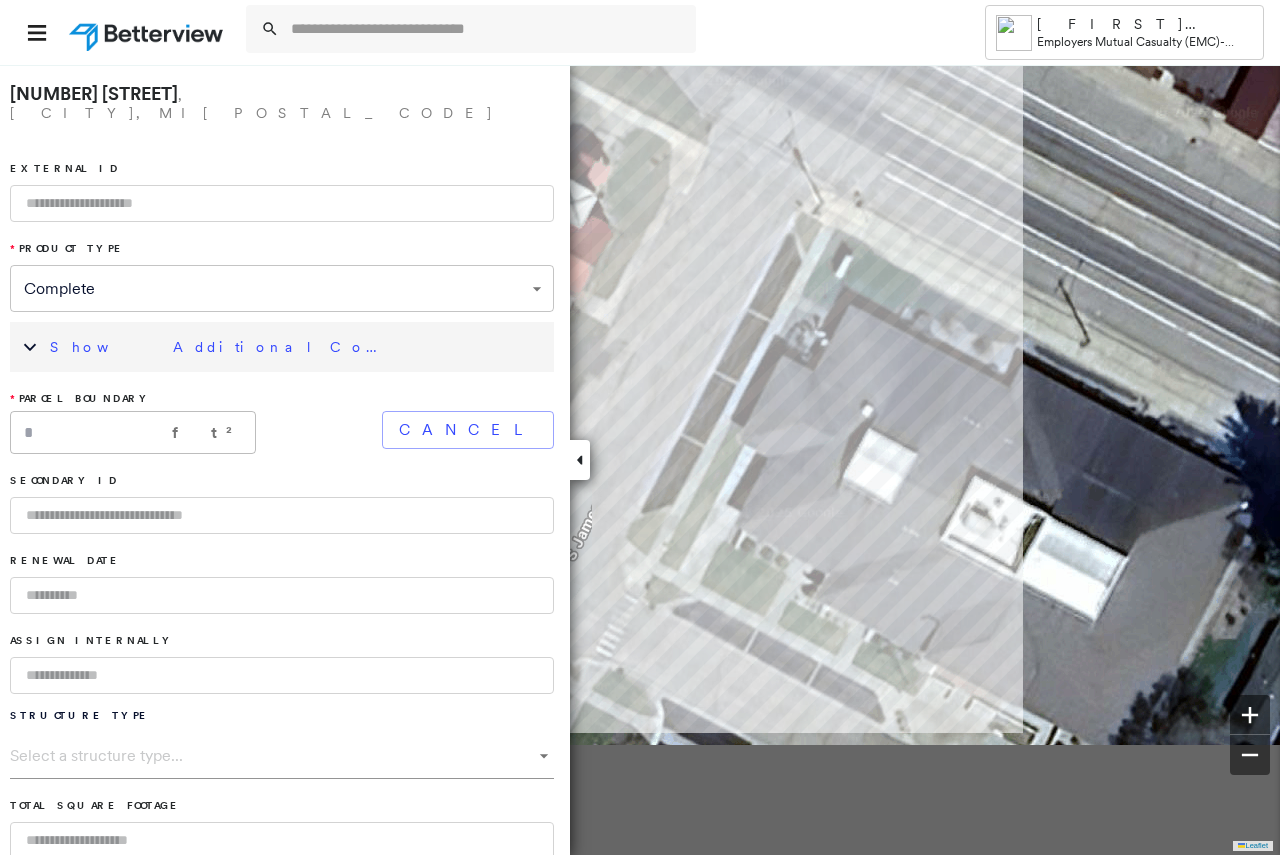 click on "Click to start drawing shape." at bounding box center [-139, 125] 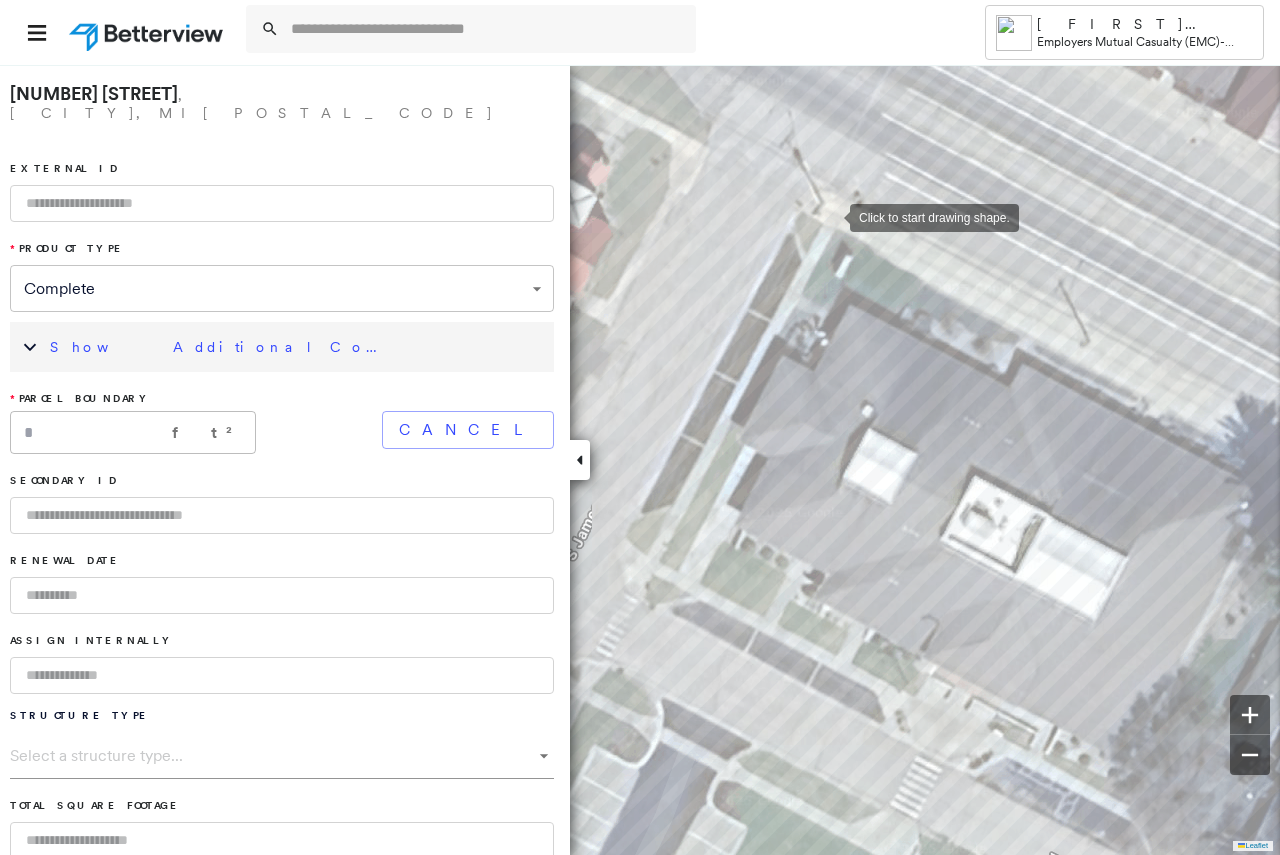 click at bounding box center [830, 216] 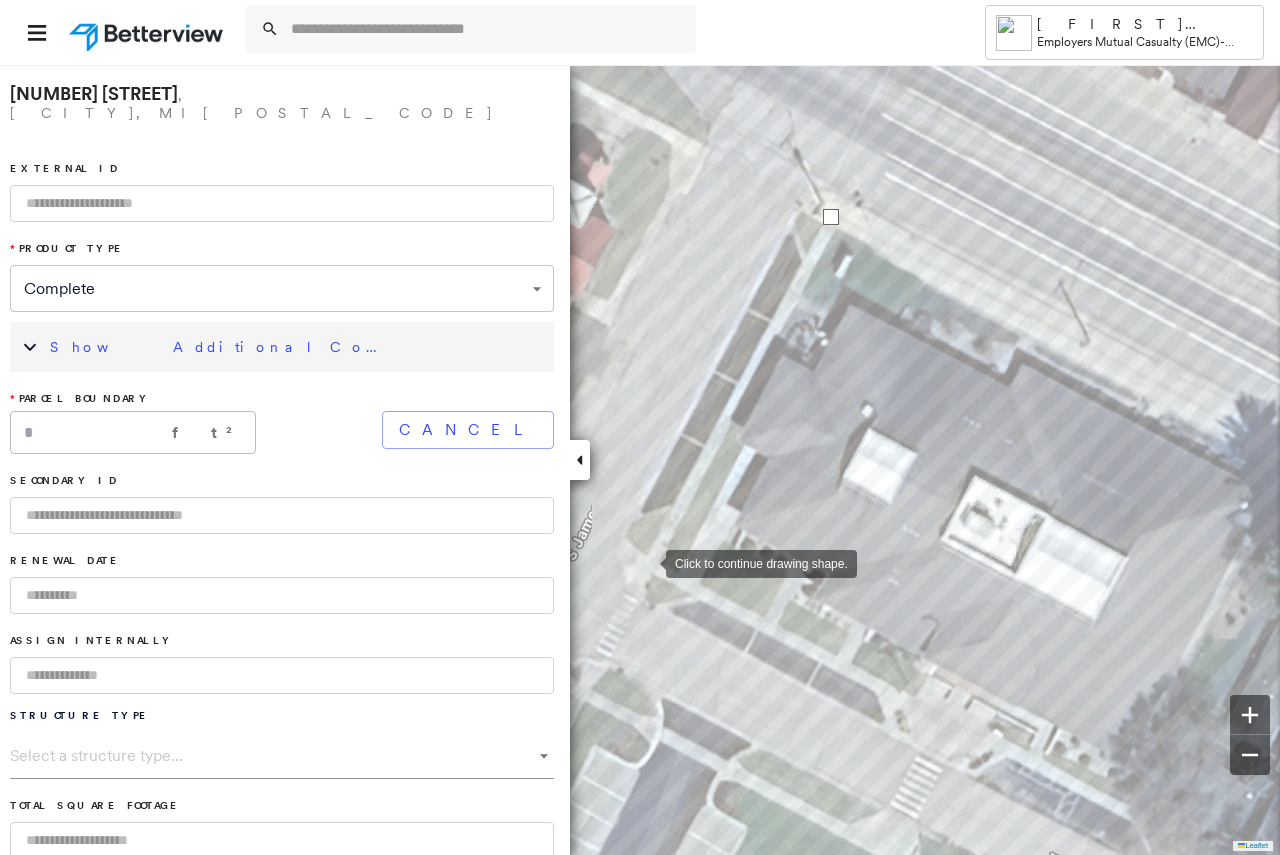 click at bounding box center (646, 562) 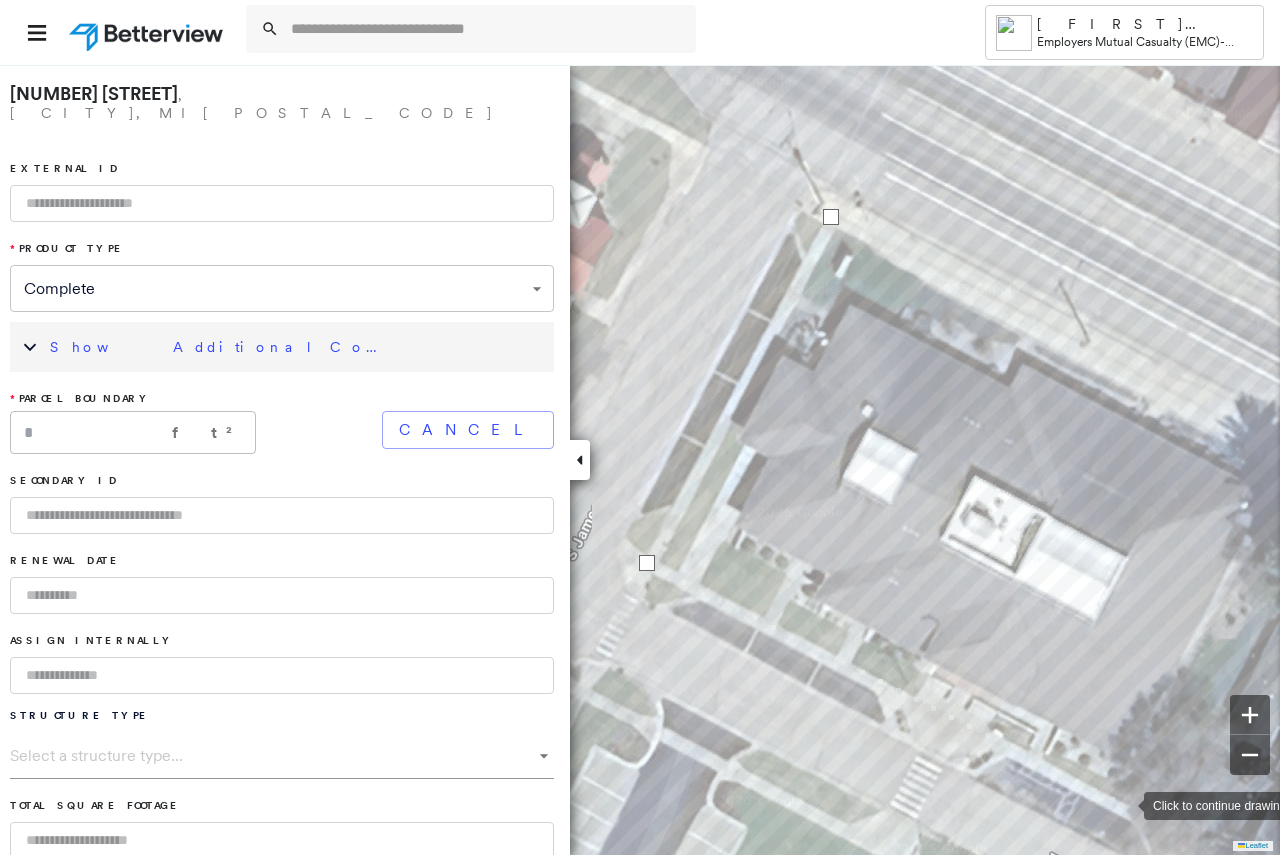 click at bounding box center [1124, 804] 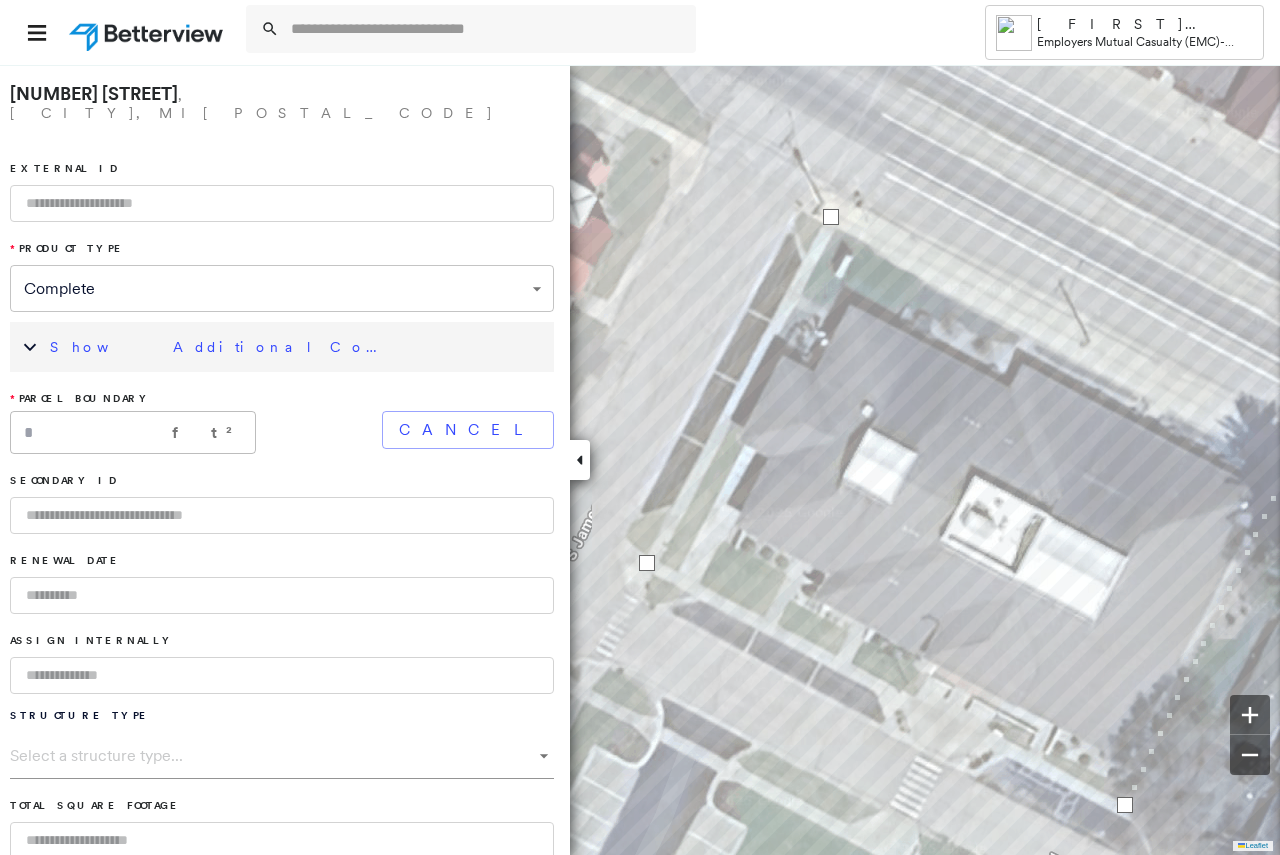 click at bounding box center (1278, 482) 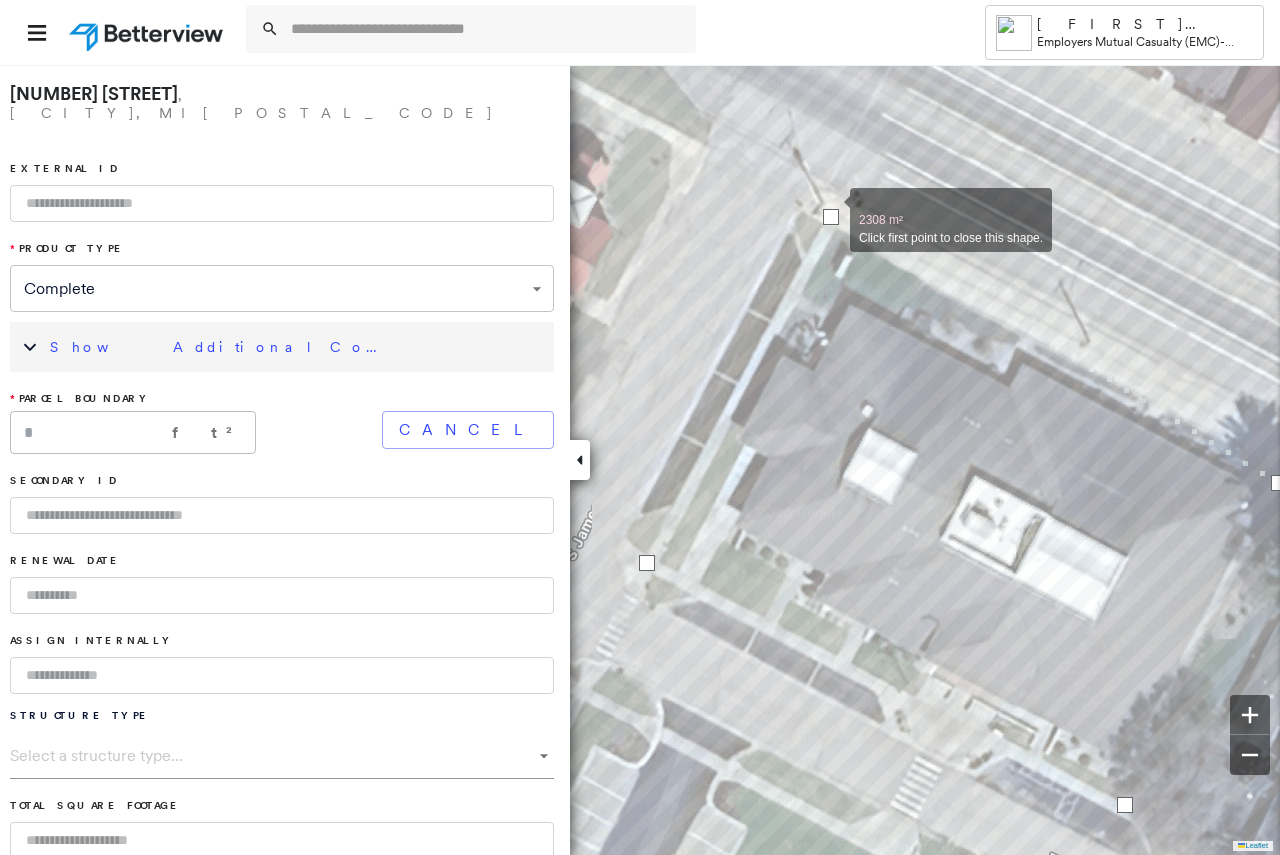 click at bounding box center (831, 217) 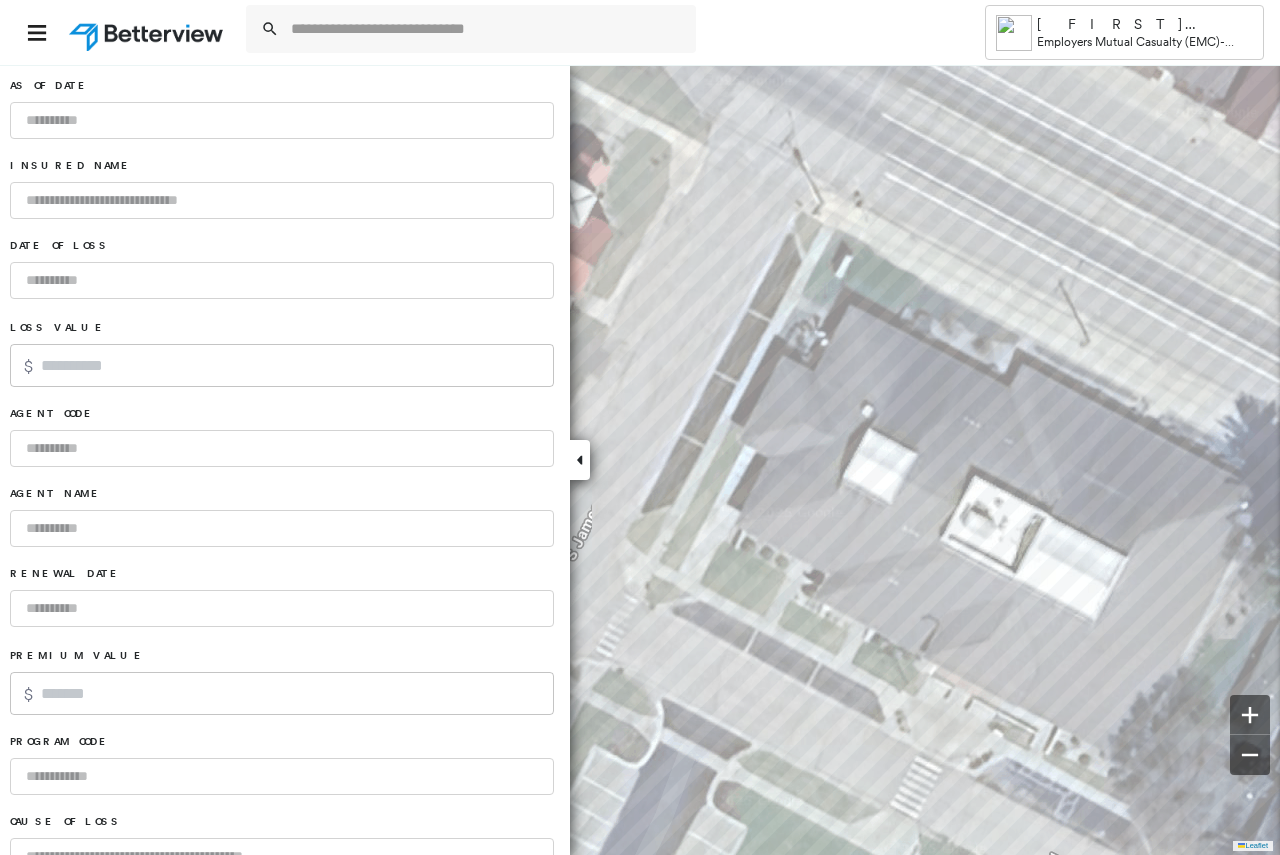 scroll, scrollTop: 1198, scrollLeft: 0, axis: vertical 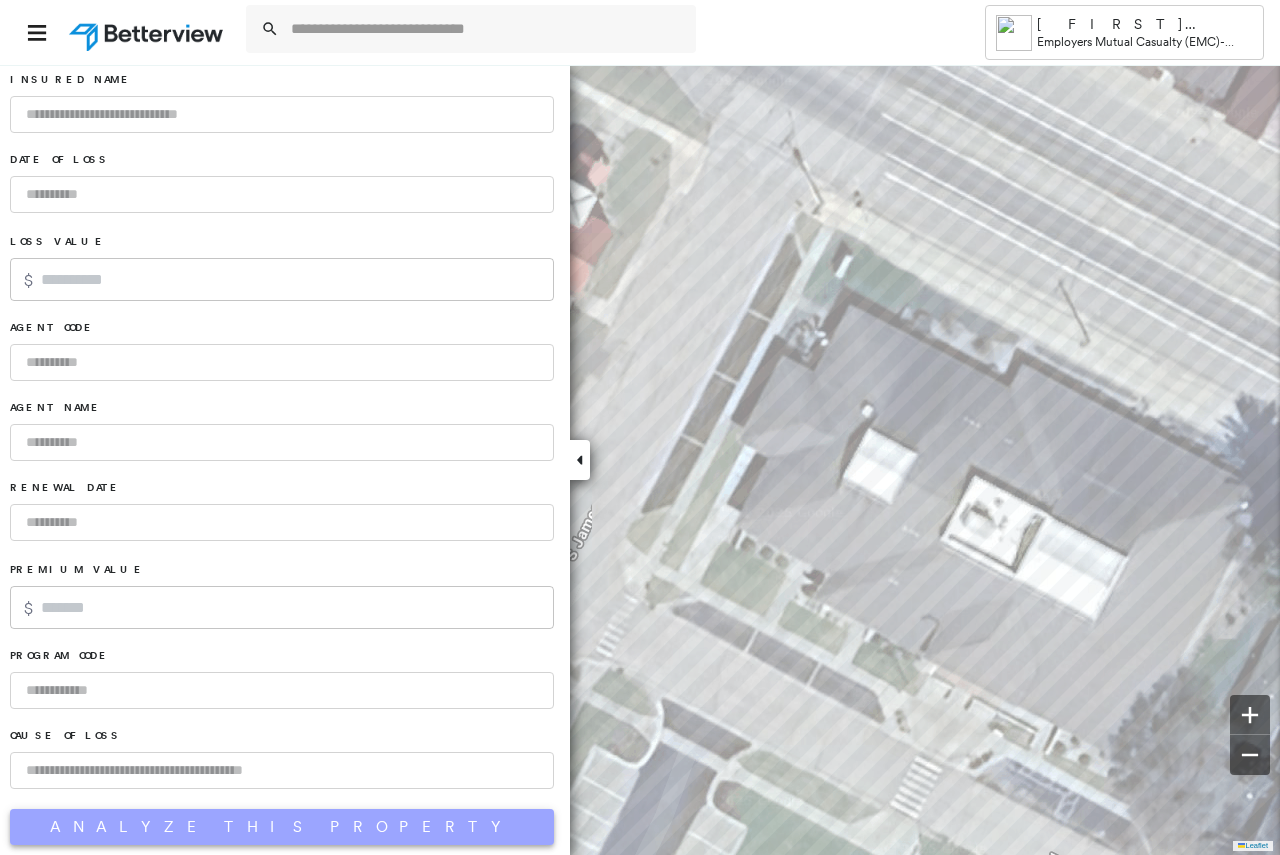 click on "Analyze This Property" at bounding box center (282, 827) 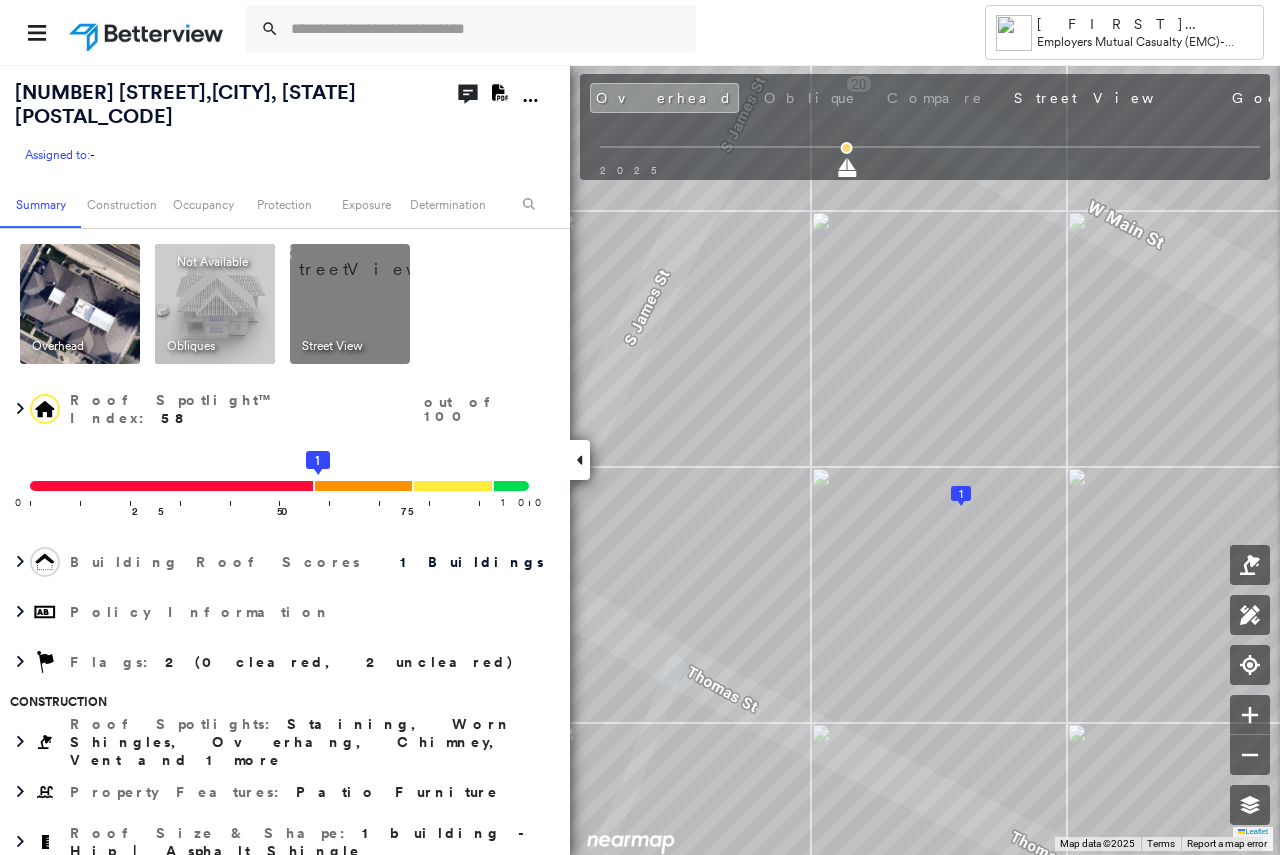 click 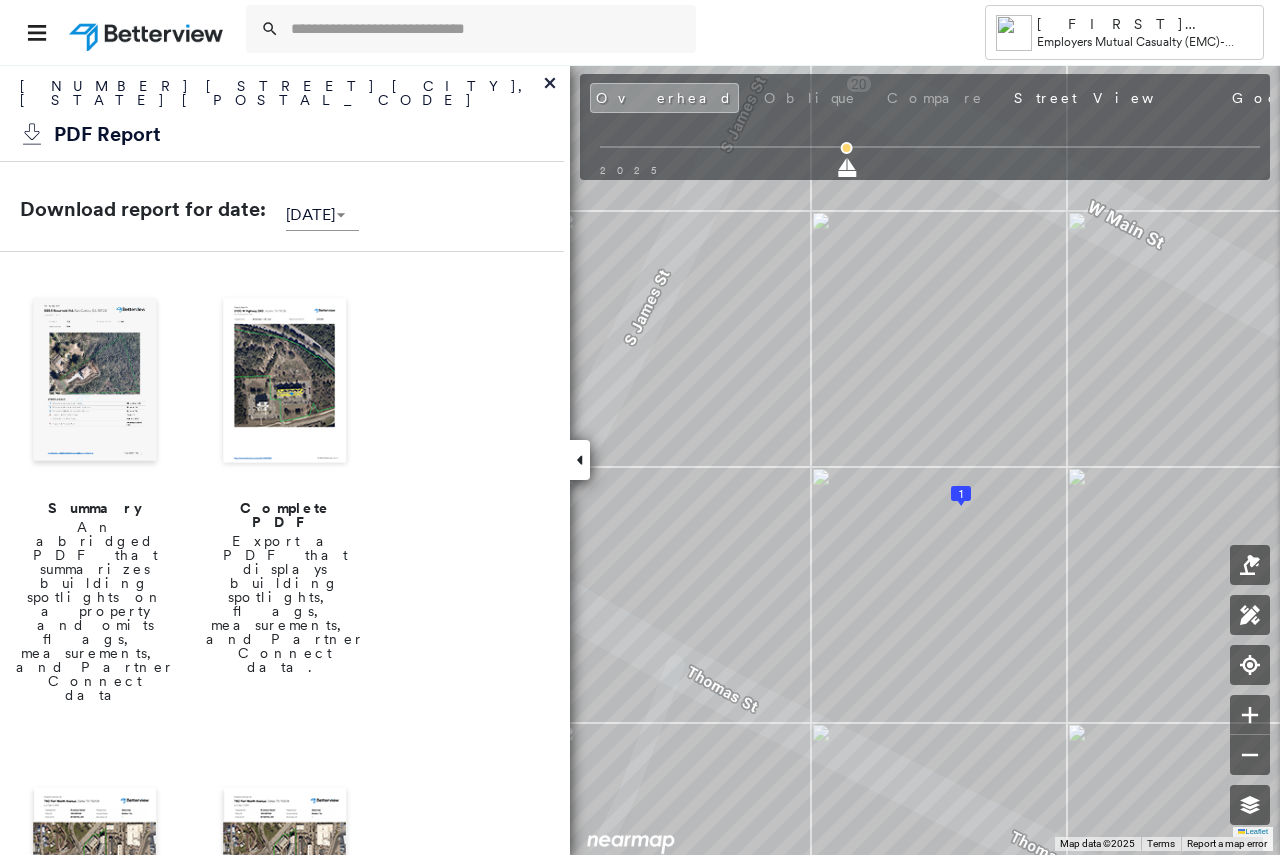 click at bounding box center (285, 382) 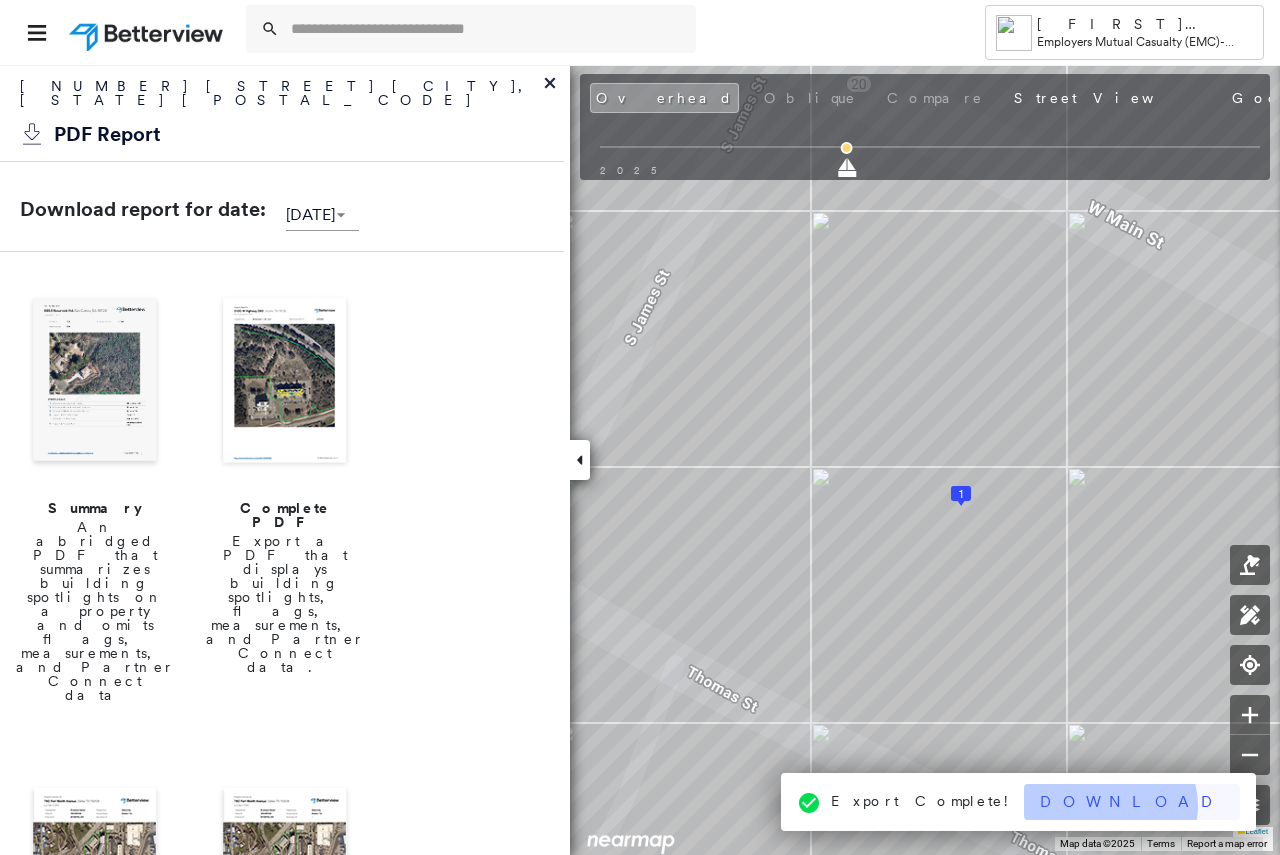 click on "Download" at bounding box center (1132, 802) 